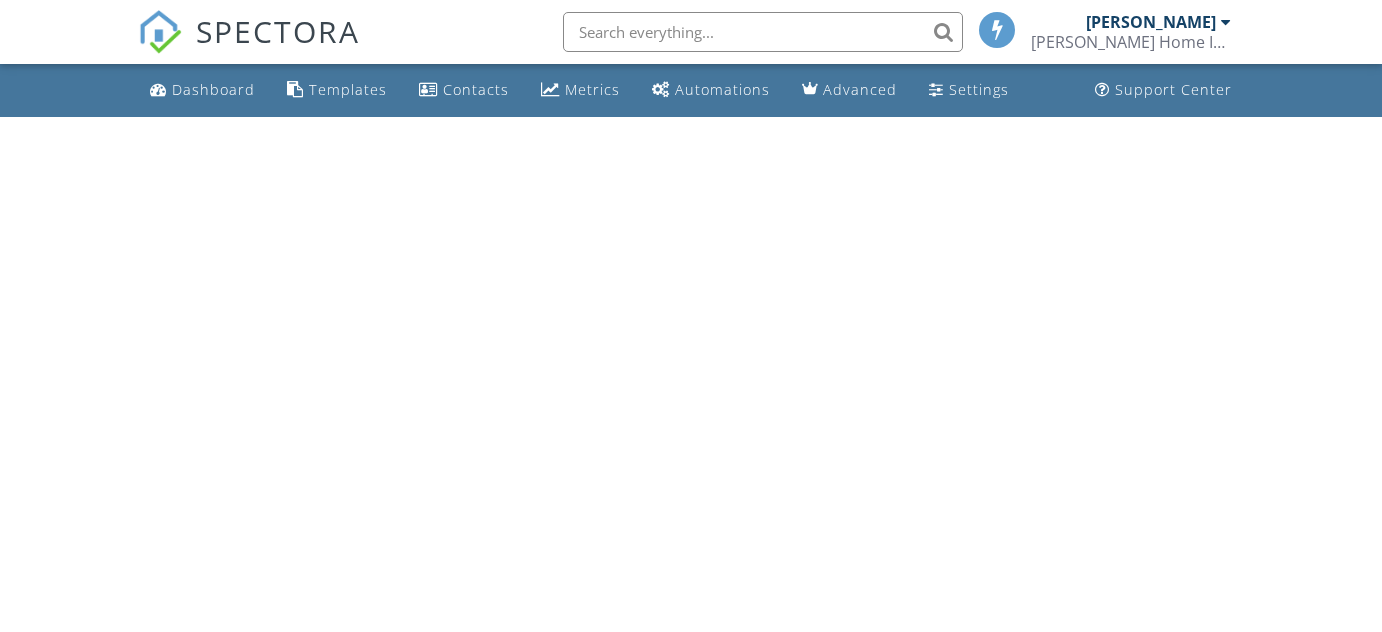 scroll, scrollTop: 0, scrollLeft: 0, axis: both 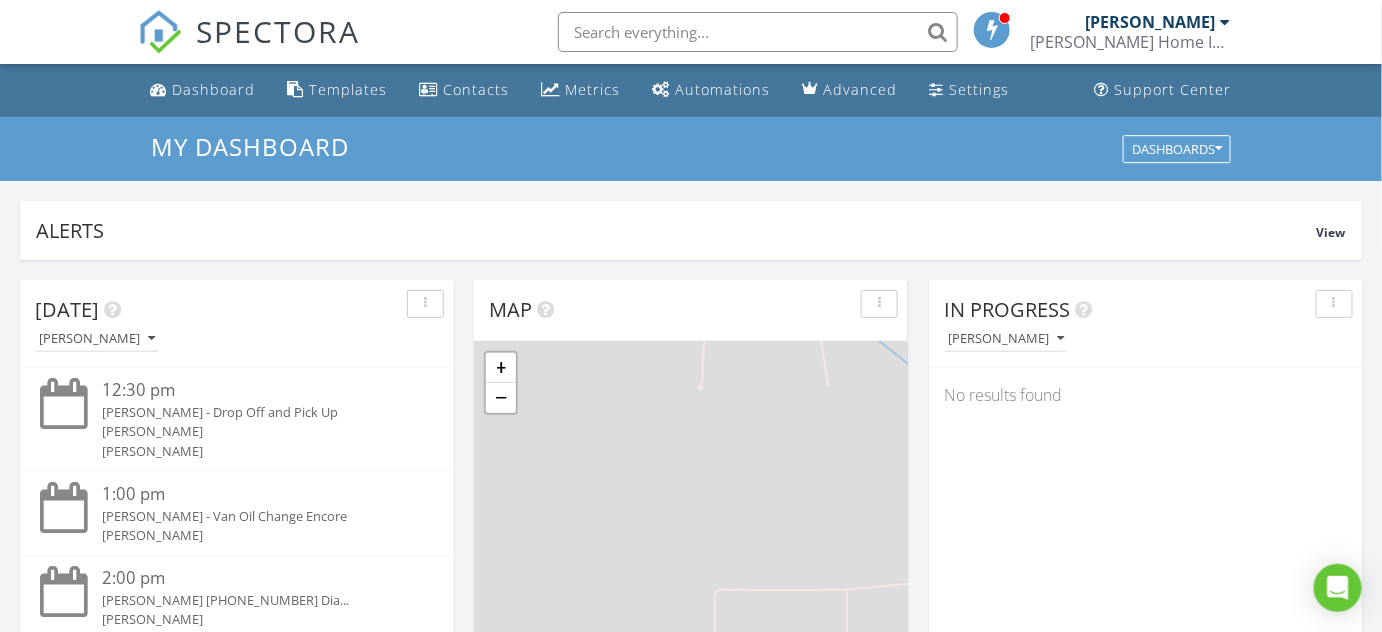 click at bounding box center [1005, 18] 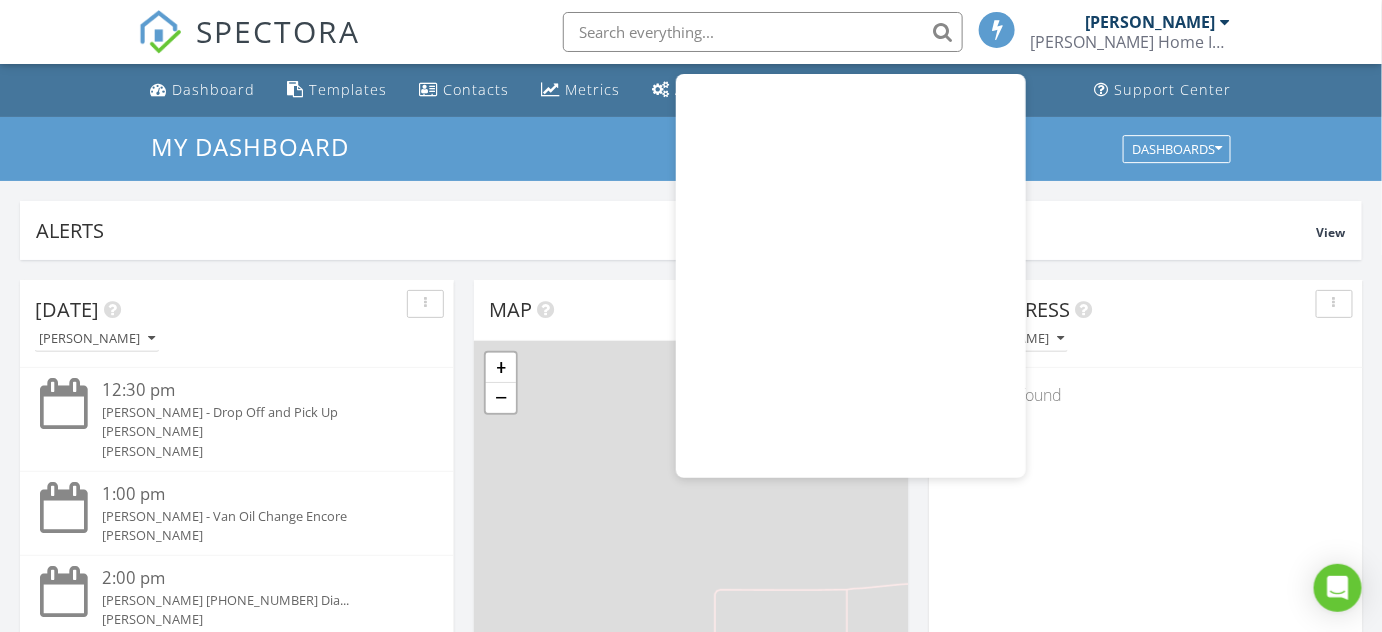 click on "Today
Scott Campbell
12:30 pm
SCOTT - Drop Off and Pick Up Judah
Scott Campbell
1:00 pm
SCOTT - Van Oil Change Encore
Scott Campbell
2:00 pm
SCOTT -  Tammy Matthews 403-363-7663 Dia...
Scott Campbell
New Inspection     New Quote         Map               + − Leaflet  |  © MapTiler   © OpenStreetMap contributors     In Progress
Scott Campbell
No results found       Calendar                 Jul 6 – Aug 2, 2025 today list day week cal wk 4 wk month Sun Mon Tue Wed Thu Fri Sat 6 7
8:30a - 11a
SCOTT -       Commercial Appliance Hourly Rate
12p - 1p
1p - 2p" at bounding box center [691, 1170] 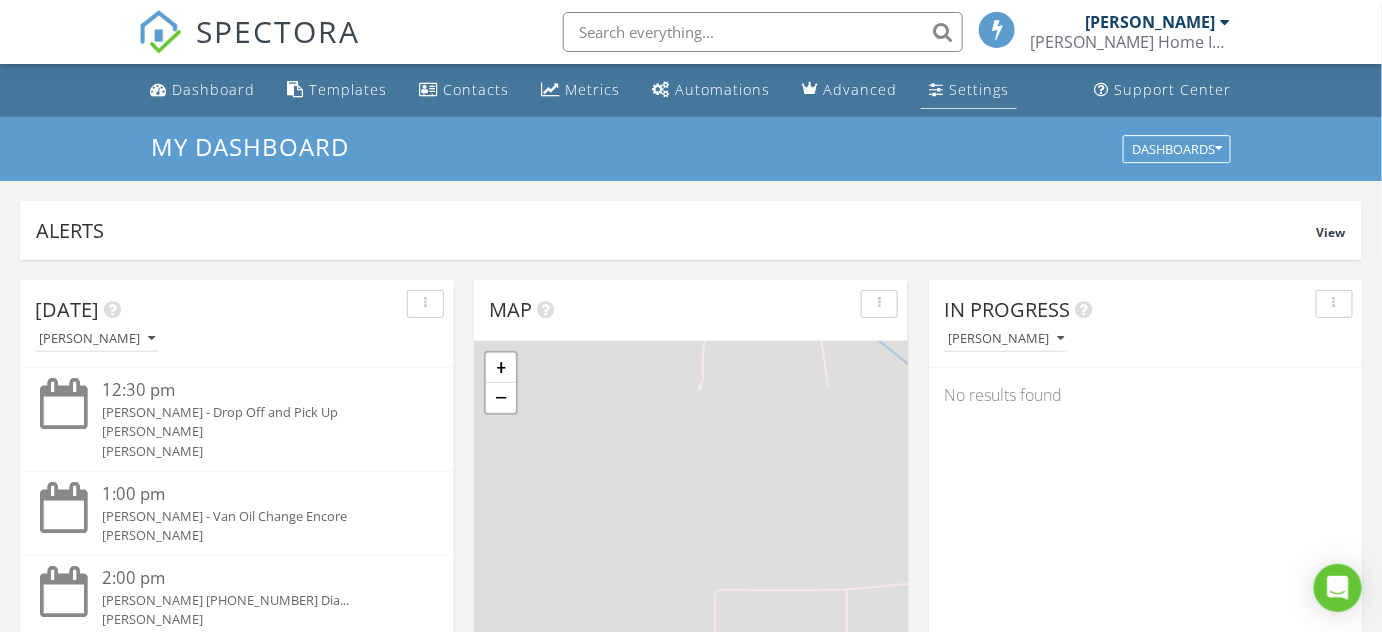 click on "Settings" at bounding box center [979, 89] 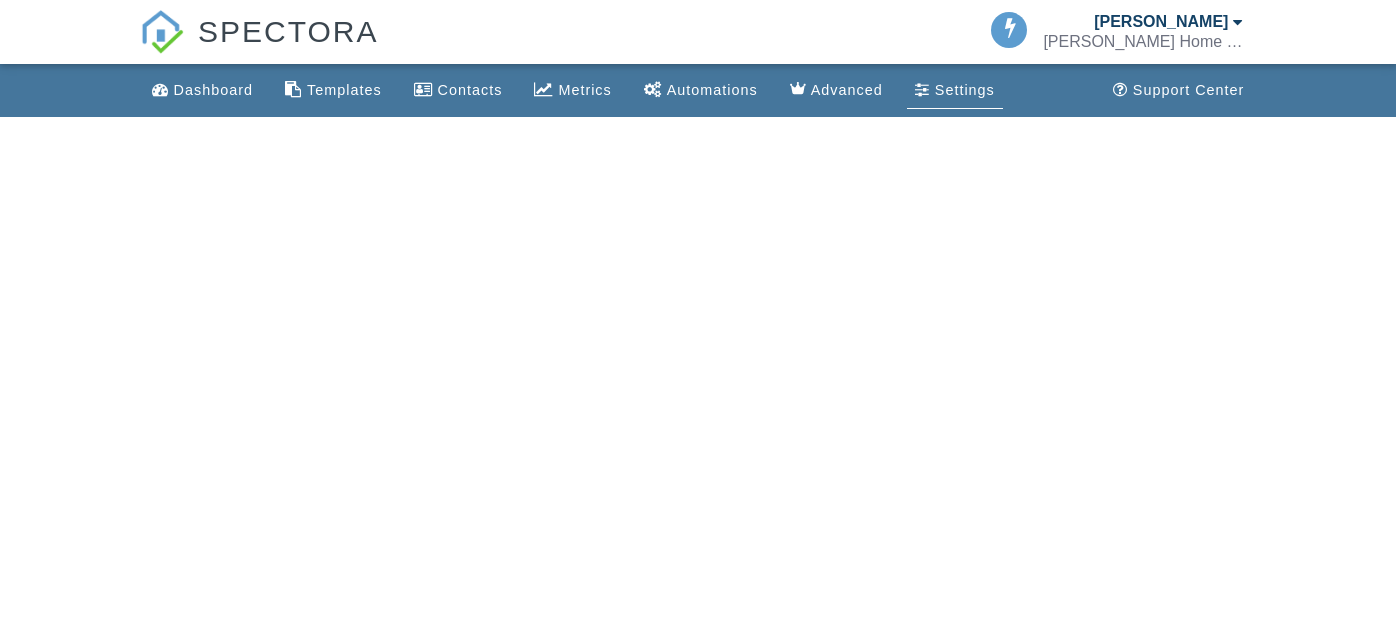 scroll, scrollTop: 0, scrollLeft: 0, axis: both 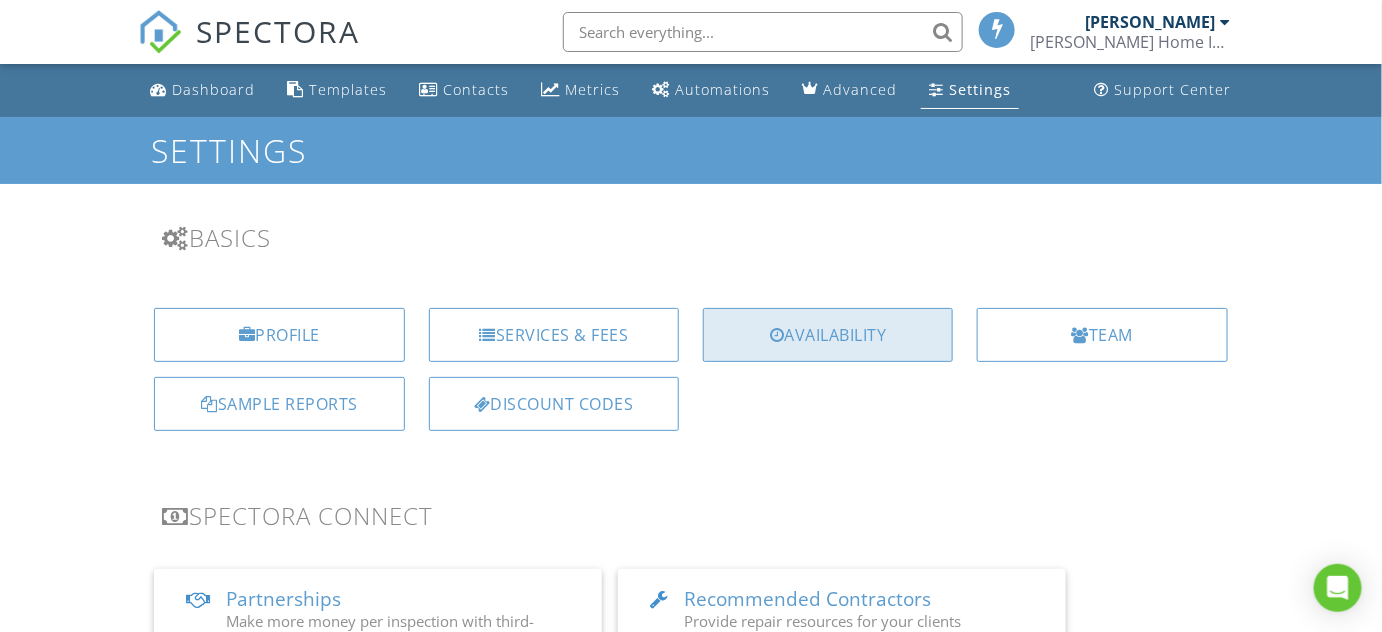 click on "Availability" at bounding box center [828, 335] 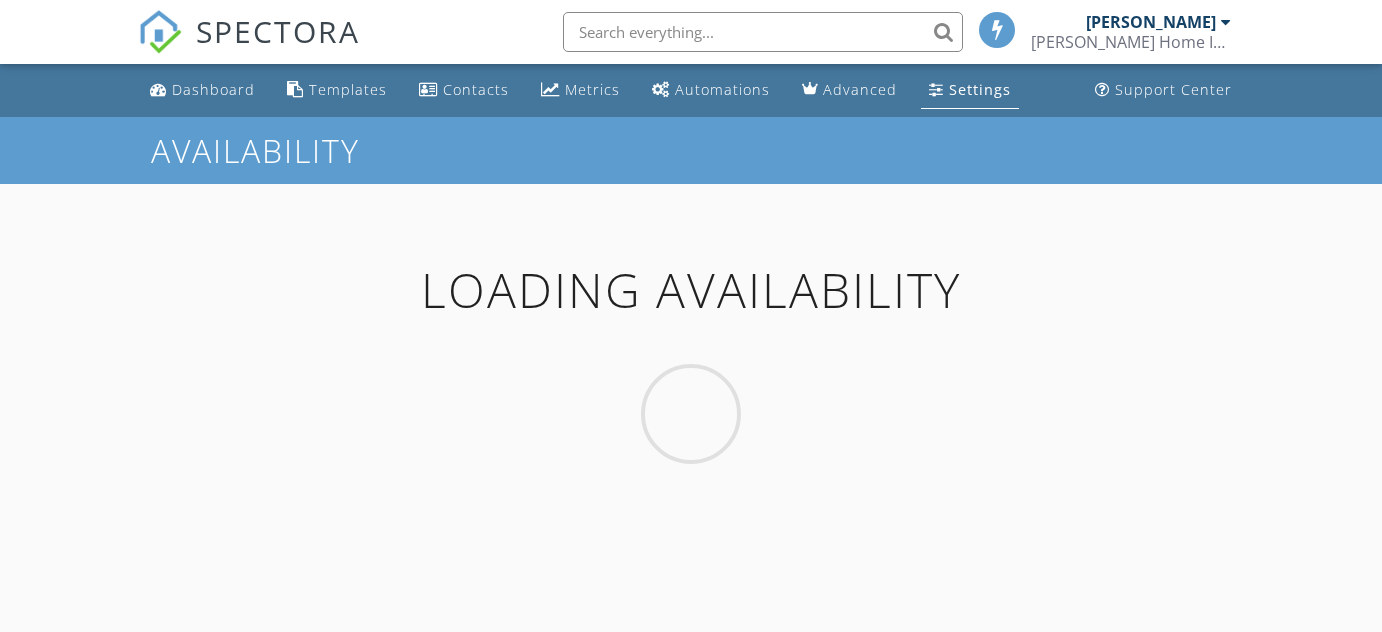 scroll, scrollTop: 0, scrollLeft: 0, axis: both 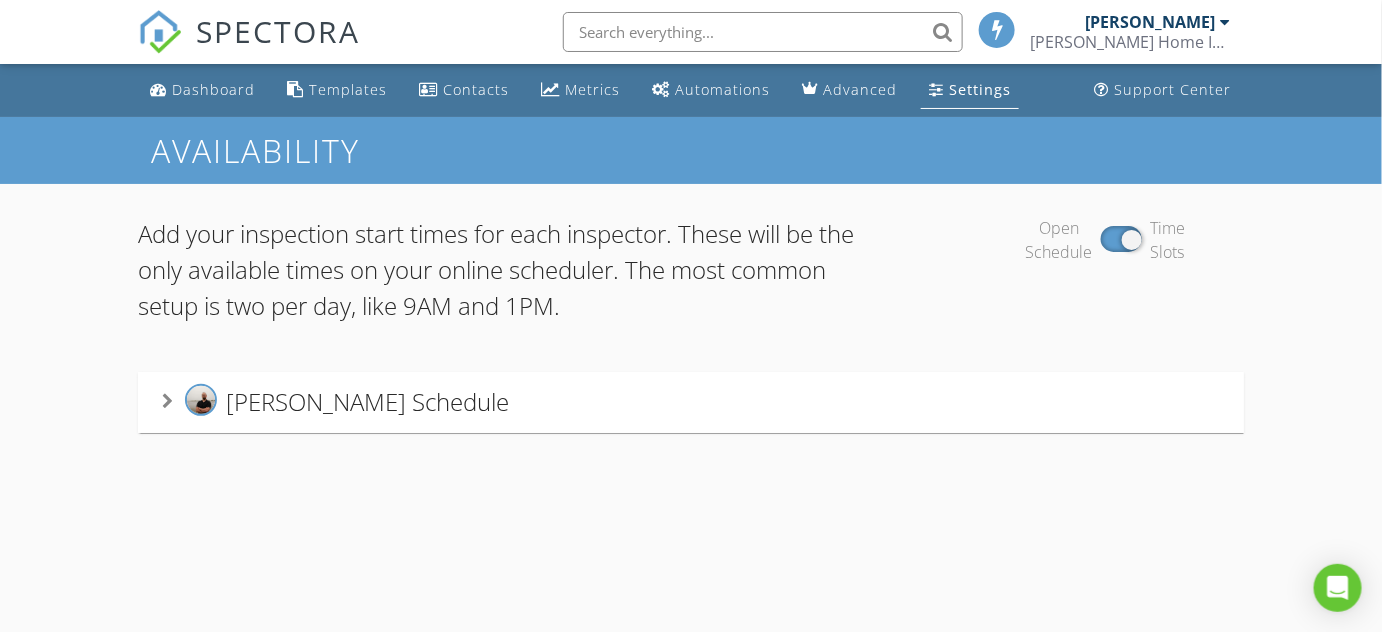 click on "Scott Campbell's Schedule" at bounding box center [367, 402] 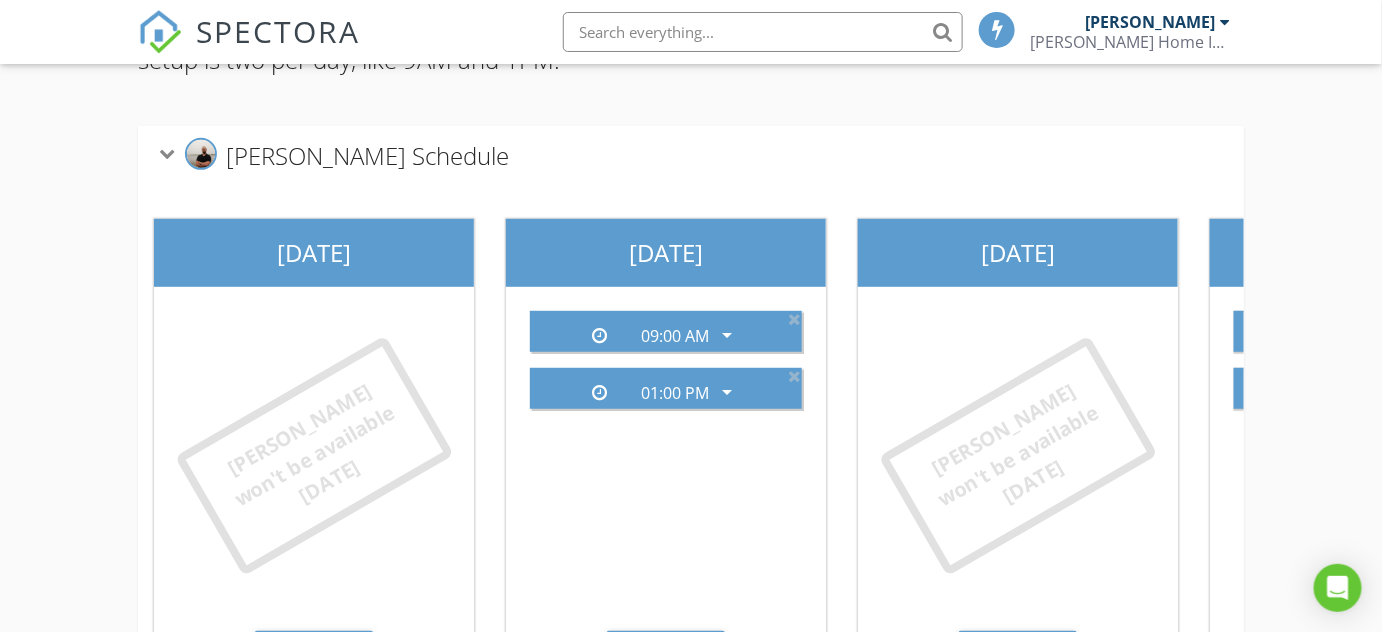 scroll, scrollTop: 272, scrollLeft: 0, axis: vertical 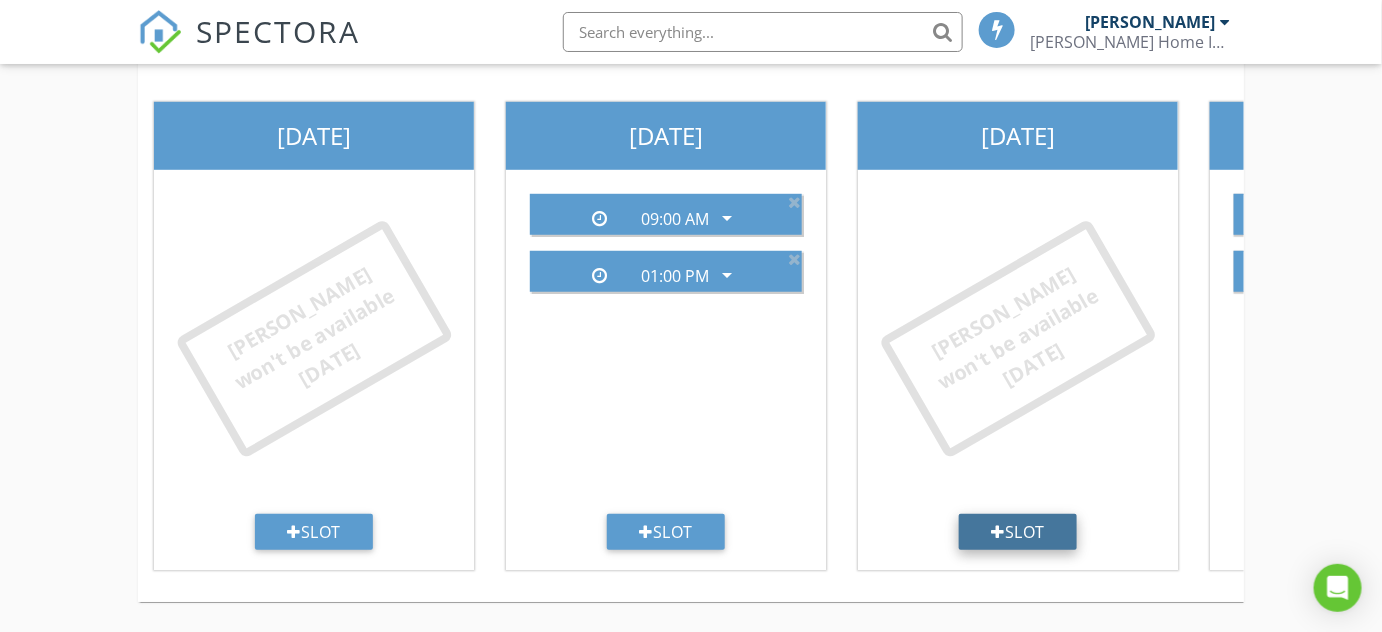 click on "Slot" at bounding box center (1018, 532) 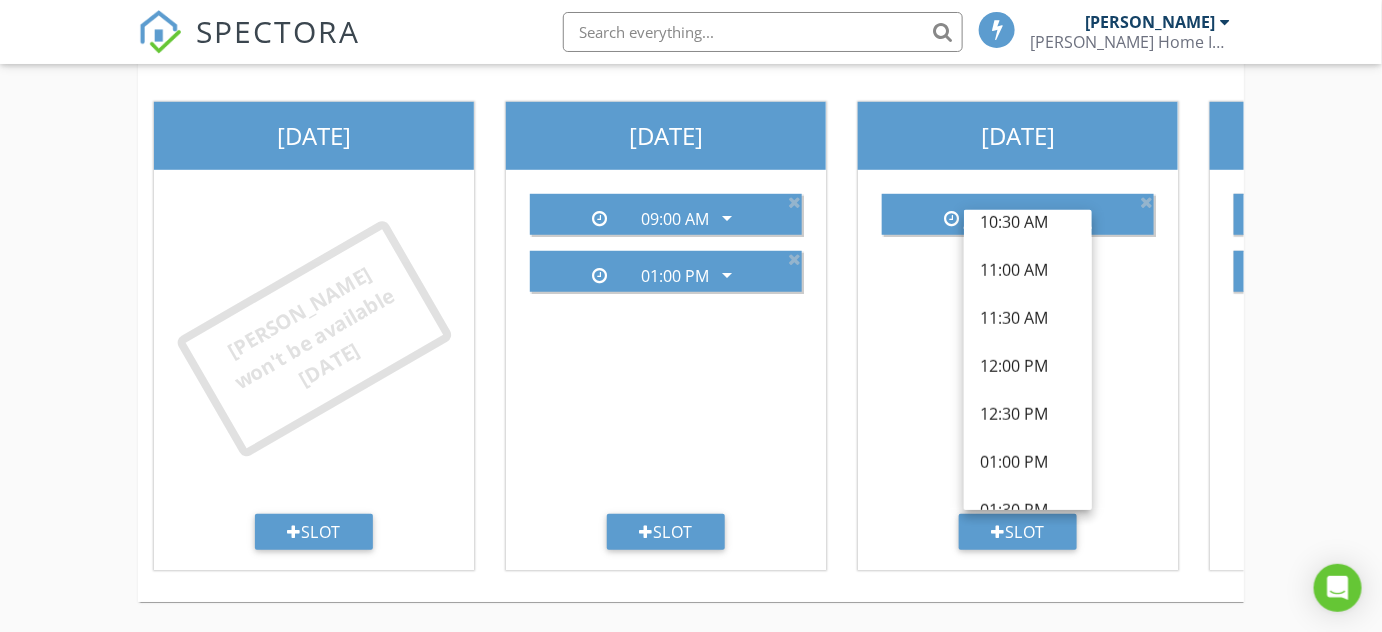 scroll, scrollTop: 454, scrollLeft: 0, axis: vertical 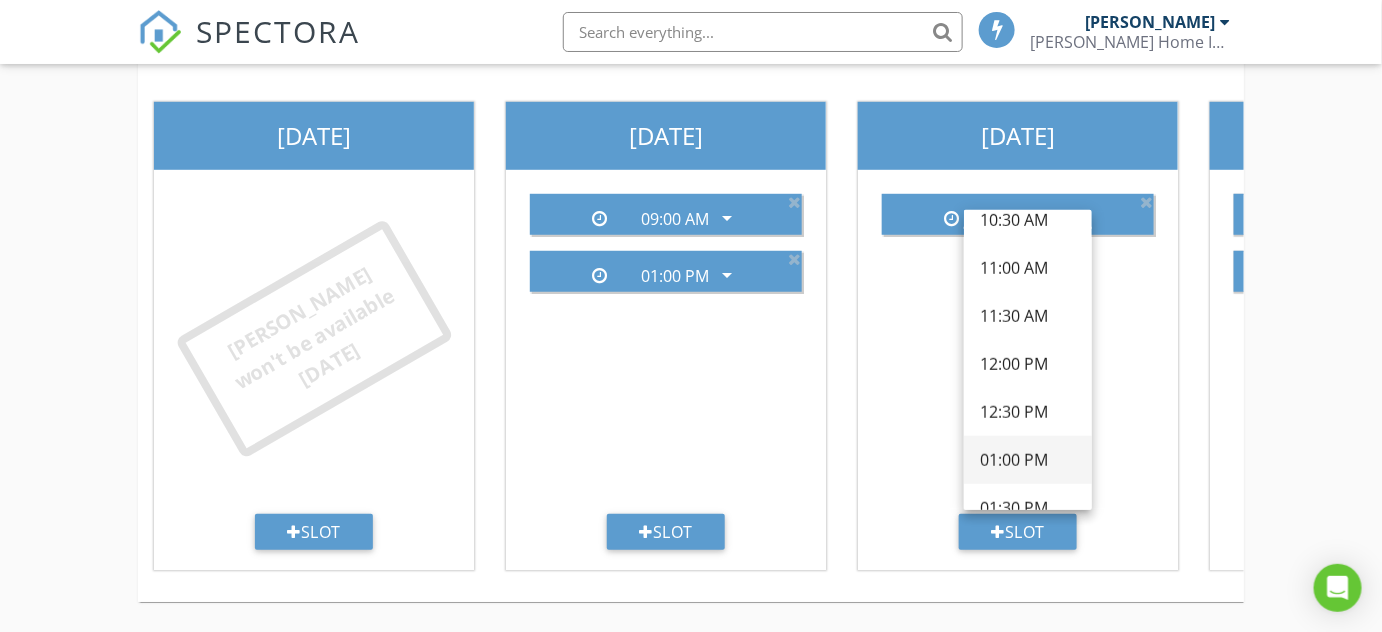 click on "01:00 PM" at bounding box center [1028, 460] 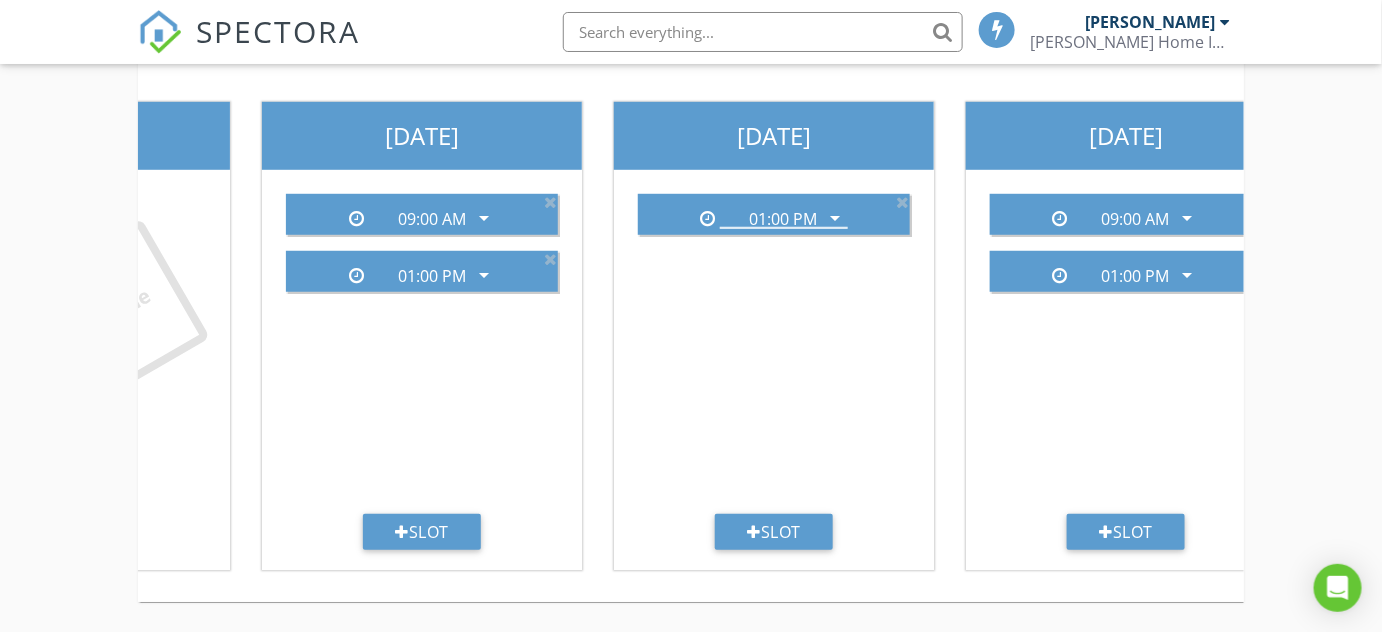 scroll, scrollTop: 0, scrollLeft: 328, axis: horizontal 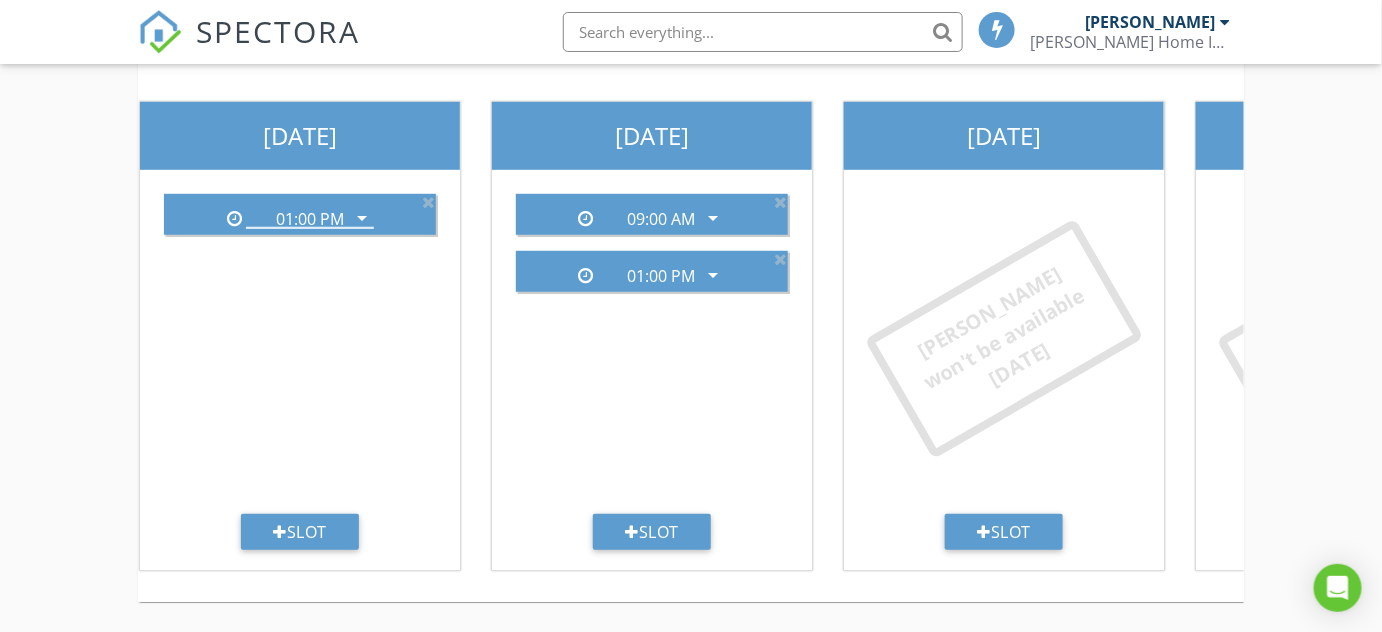 click on "Scott won't be available today
Slot" at bounding box center [1004, 370] 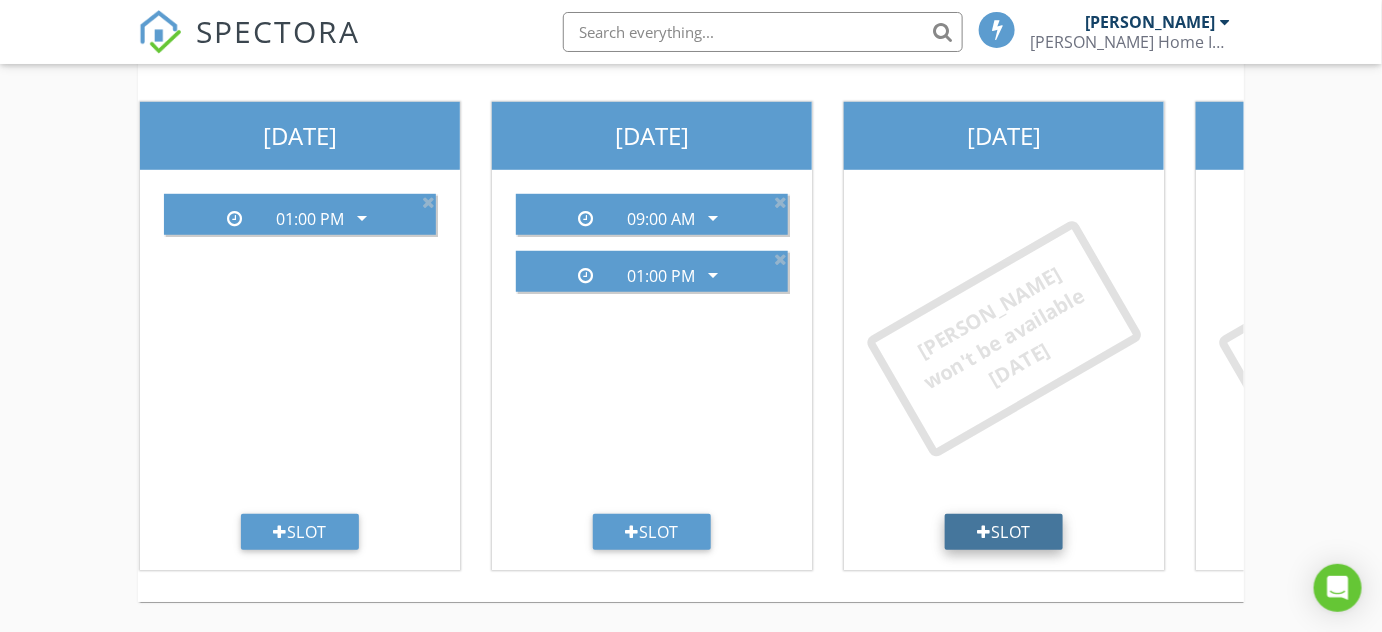 click on "Slot" at bounding box center [1004, 532] 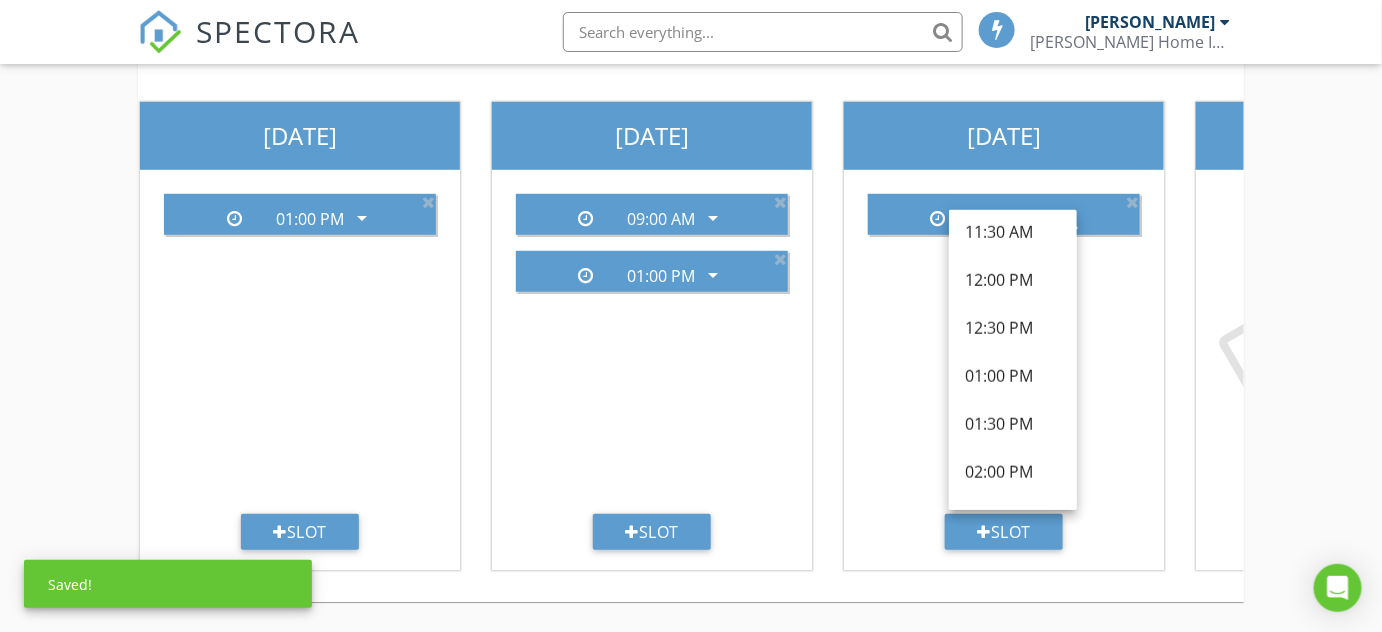 scroll, scrollTop: 545, scrollLeft: 0, axis: vertical 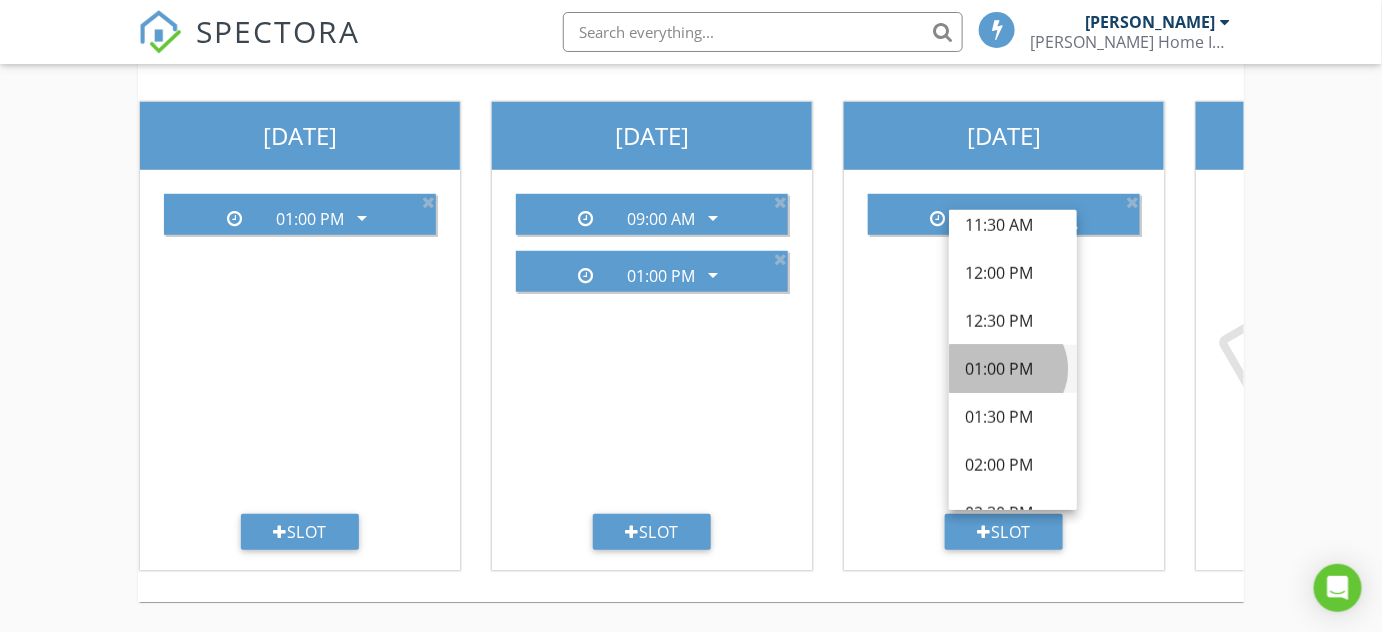 click on "01:00 PM" at bounding box center [1013, 369] 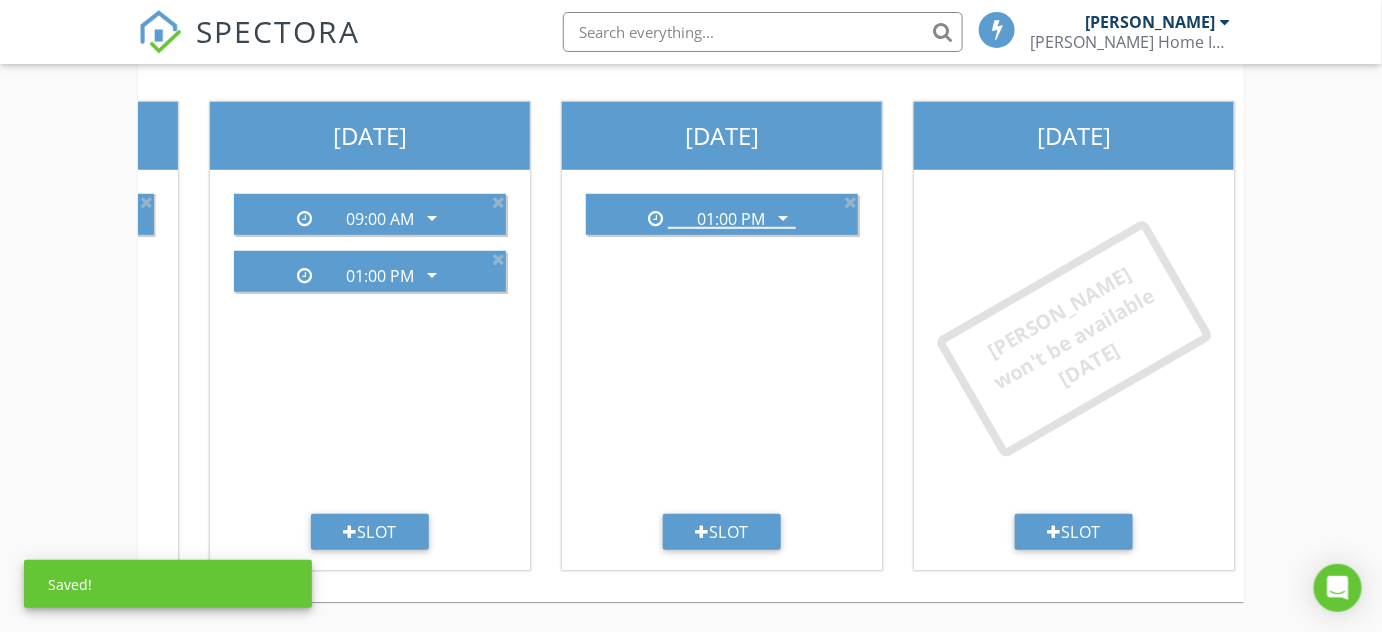 scroll, scrollTop: 0, scrollLeft: 1051, axis: horizontal 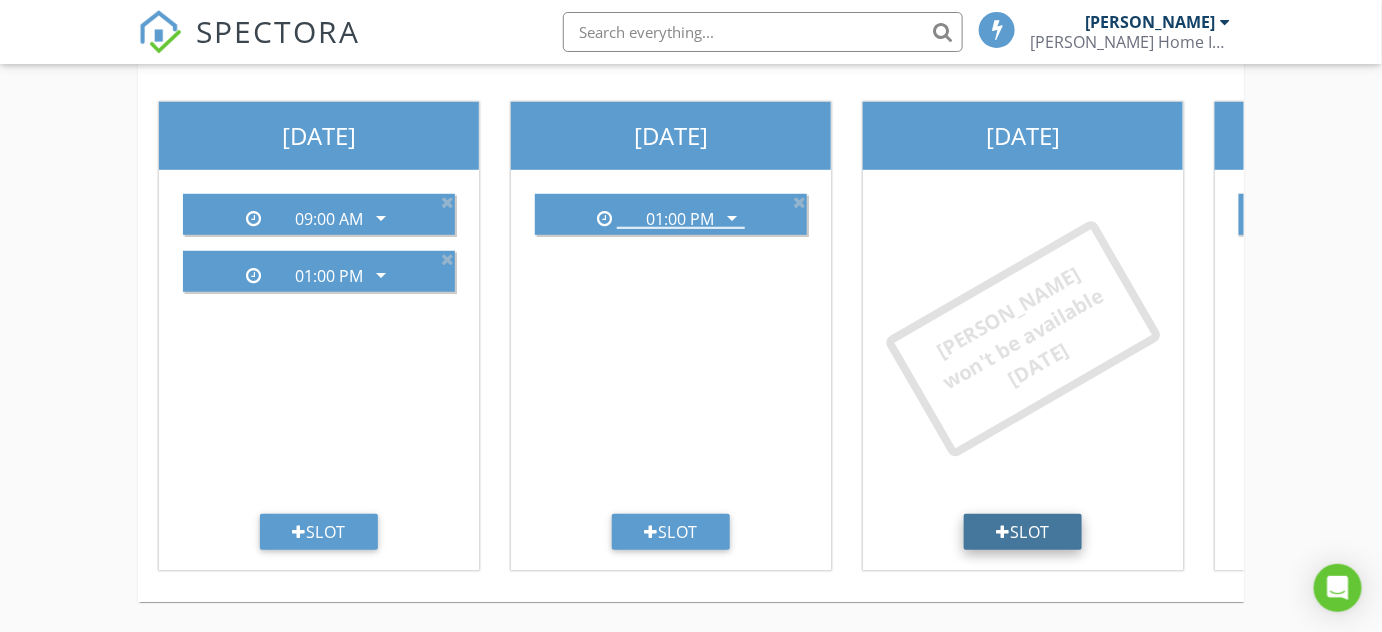 click on "Slot" at bounding box center [1023, 532] 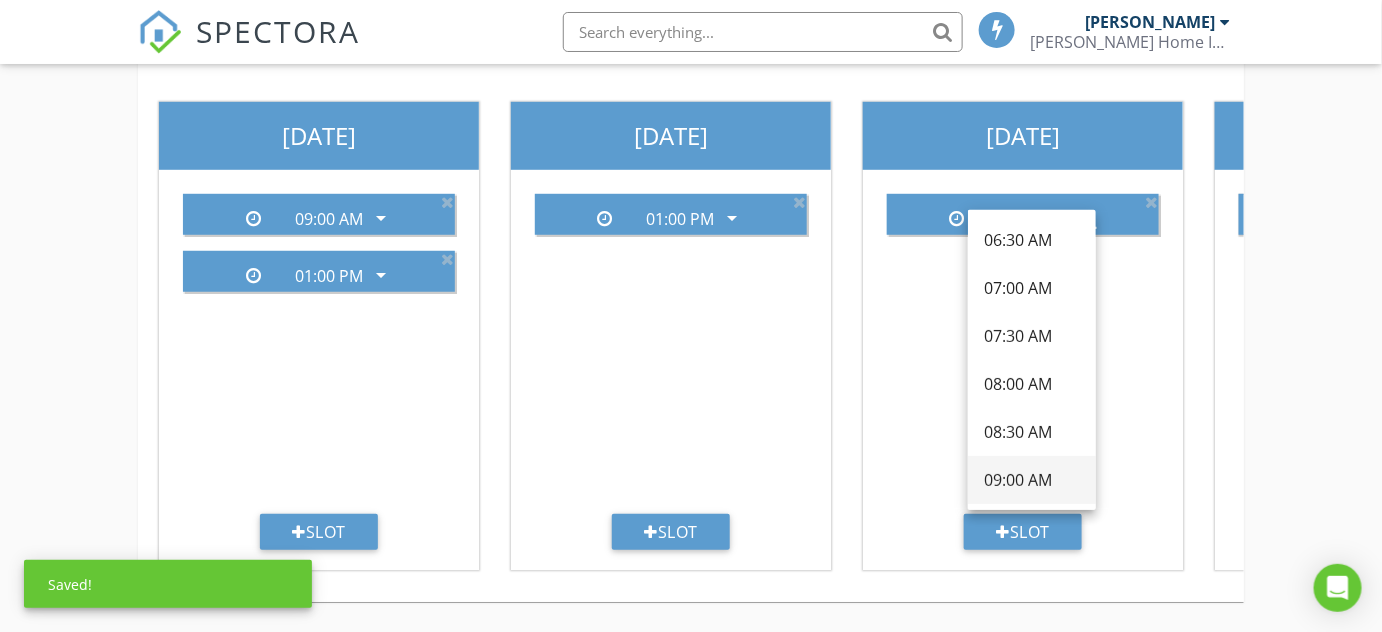 scroll, scrollTop: 90, scrollLeft: 0, axis: vertical 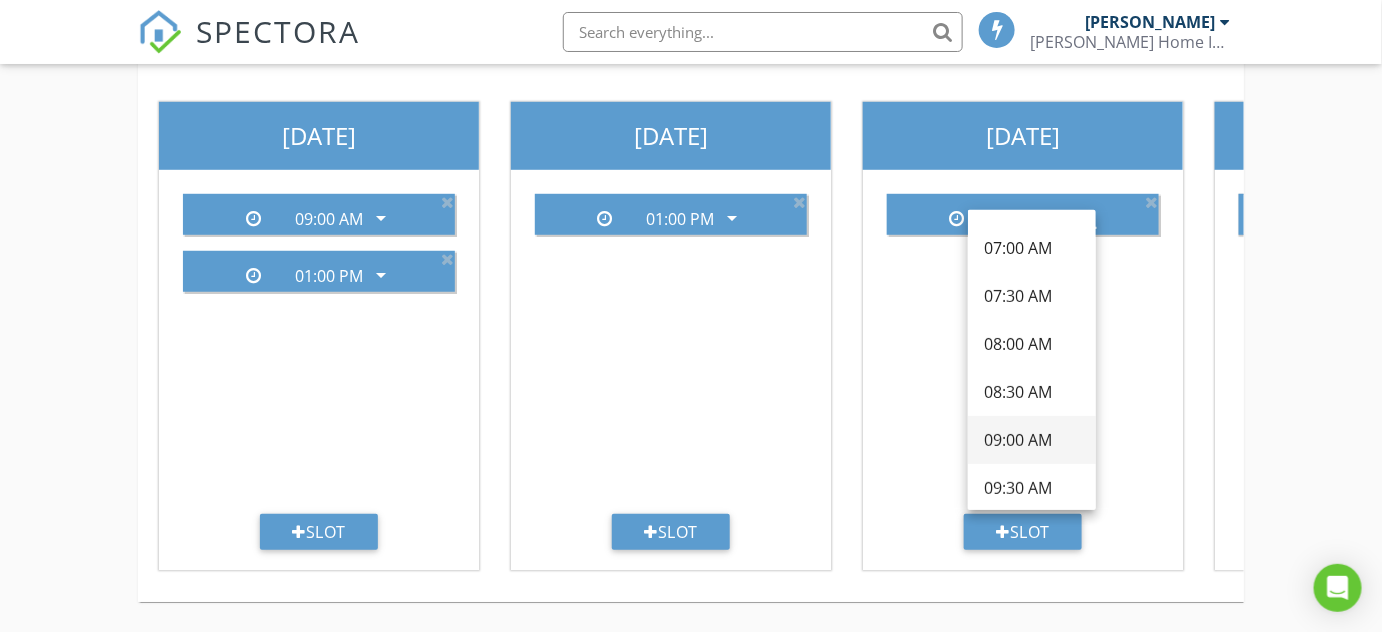 click on "09:00 AM" at bounding box center (1032, 440) 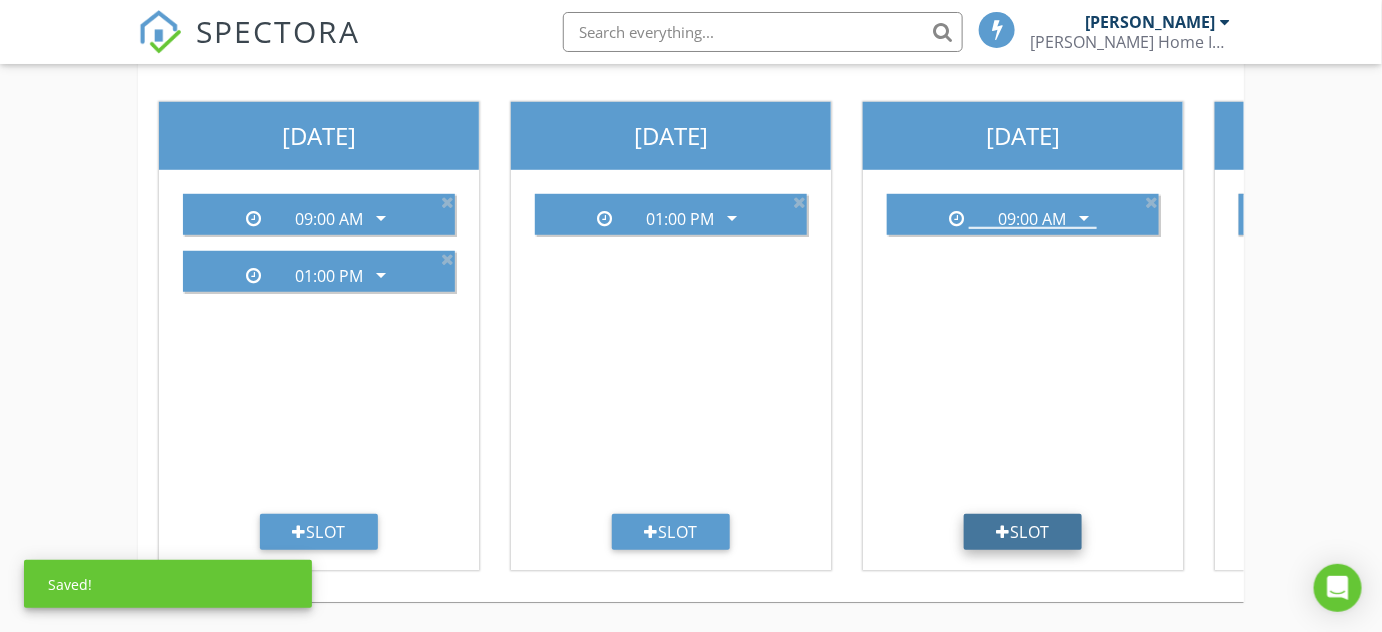 click on "Slot" at bounding box center [1023, 532] 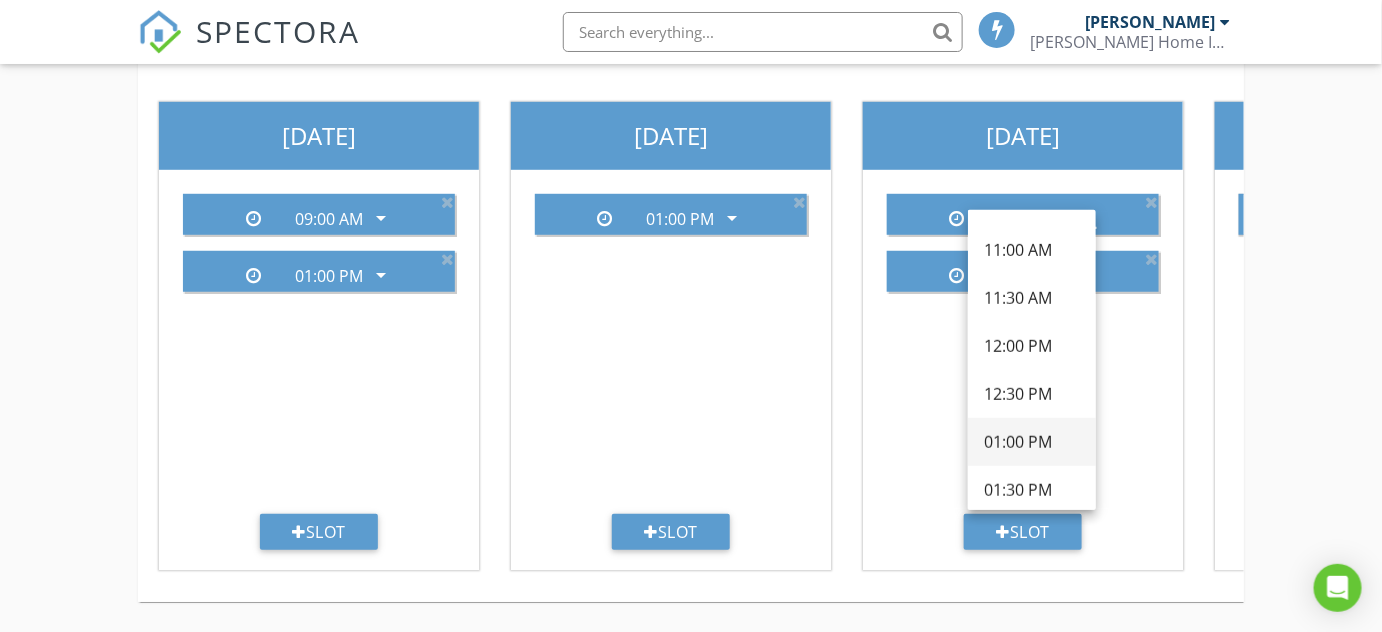 scroll, scrollTop: 454, scrollLeft: 0, axis: vertical 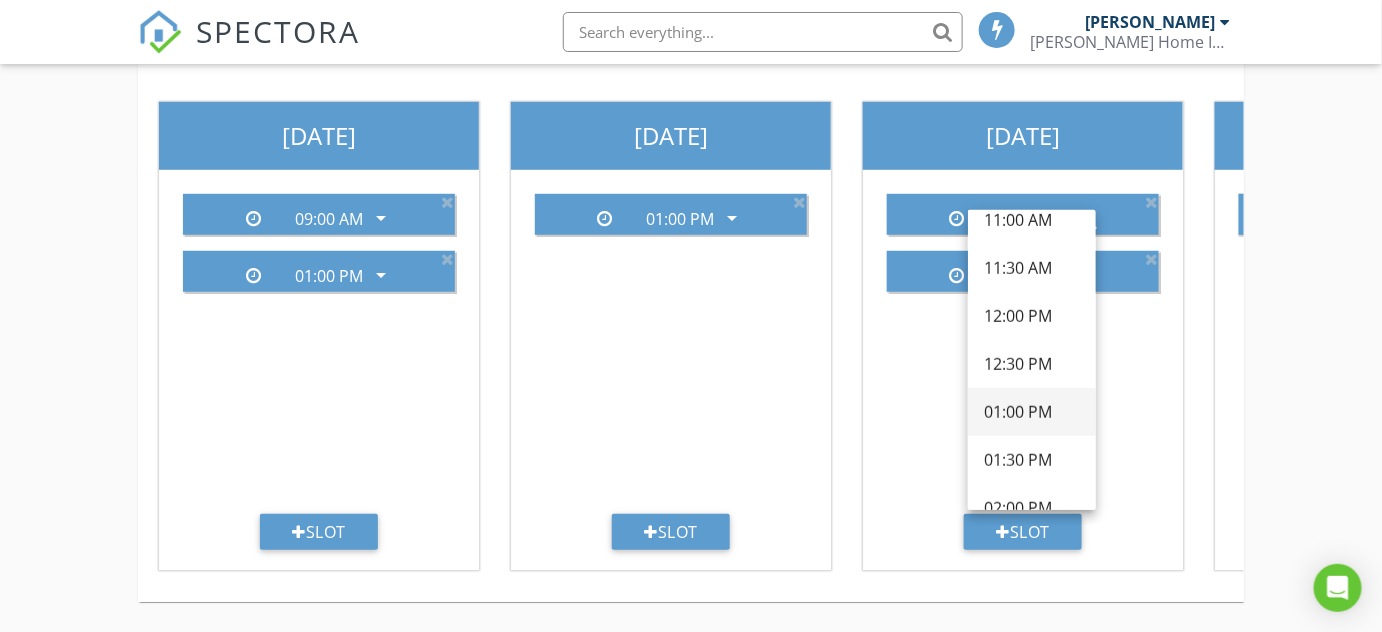 click on "01:00 PM" at bounding box center [1032, 412] 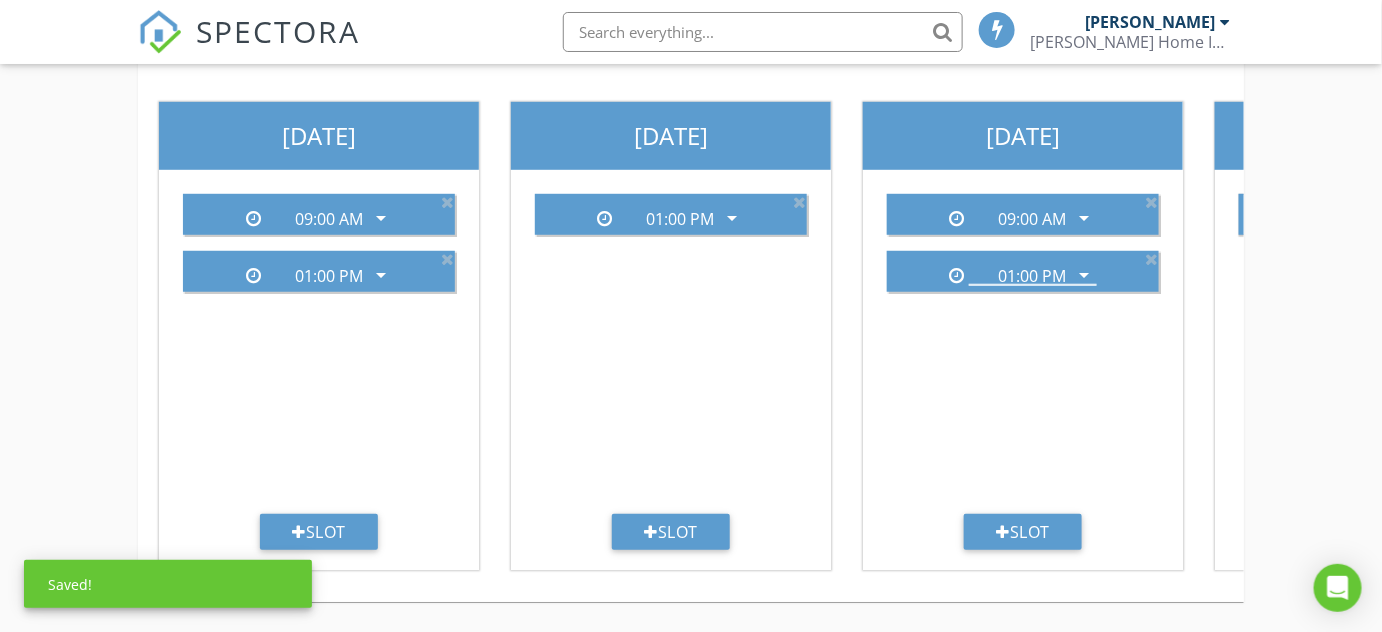 click on "Friday
09:00 AM arrow_drop_down       01:00 PM arrow_drop_down
Slot" at bounding box center (1023, 336) 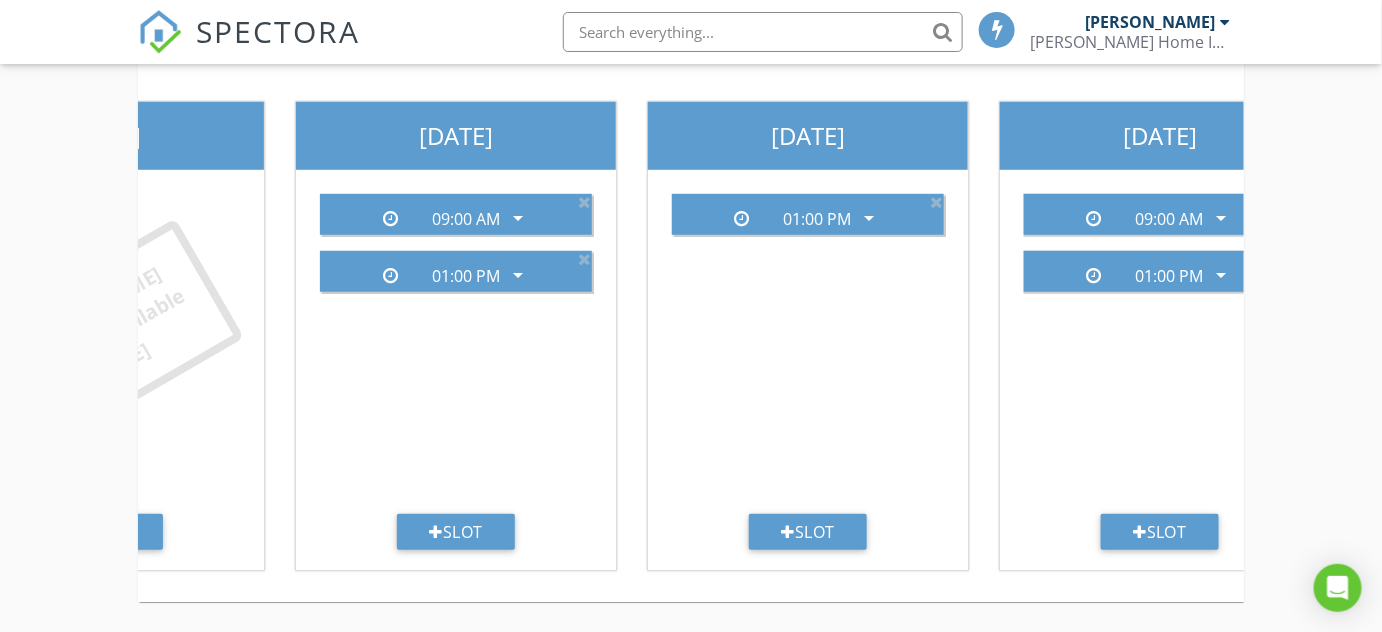 scroll, scrollTop: 0, scrollLeft: 0, axis: both 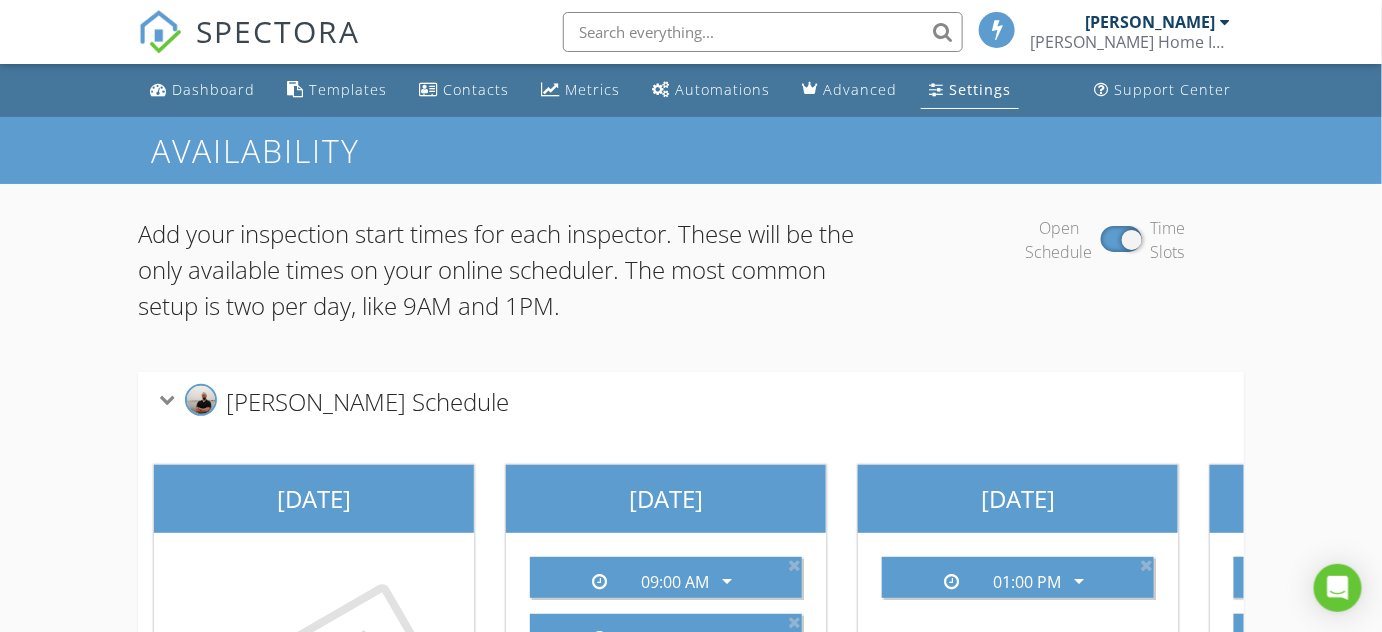 click on "Open
Schedule
Time
Slots" at bounding box center [1105, 278] 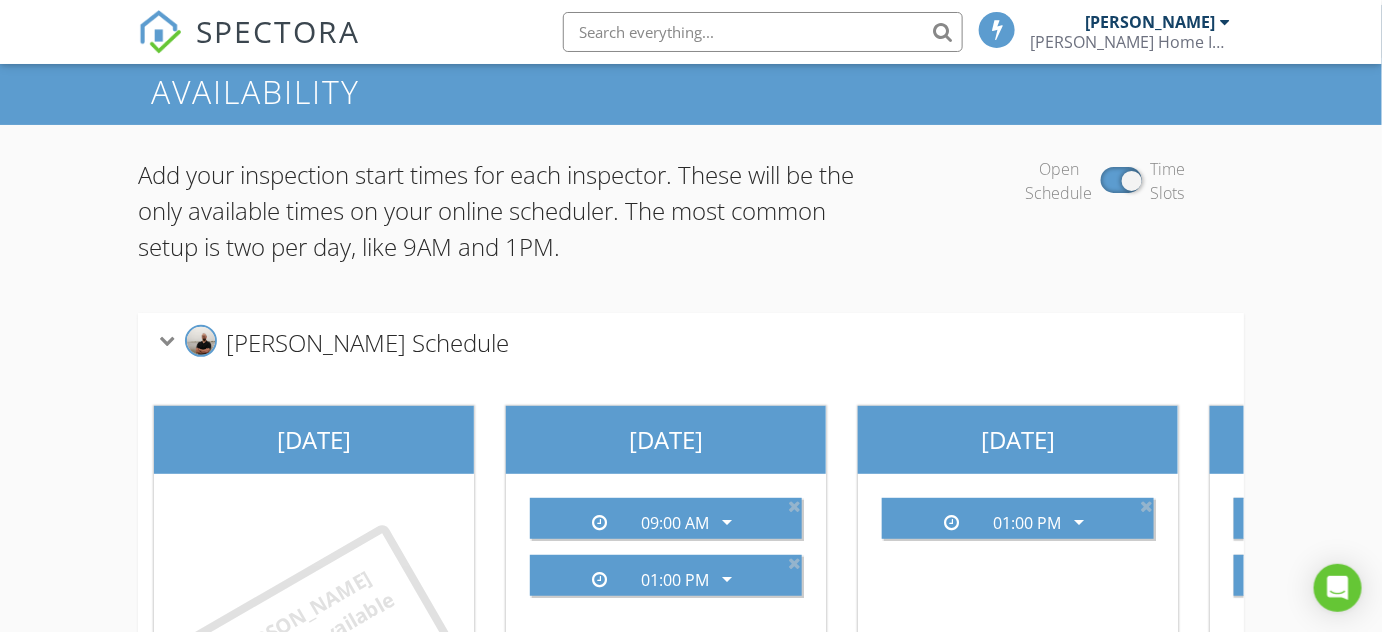 scroll, scrollTop: 90, scrollLeft: 0, axis: vertical 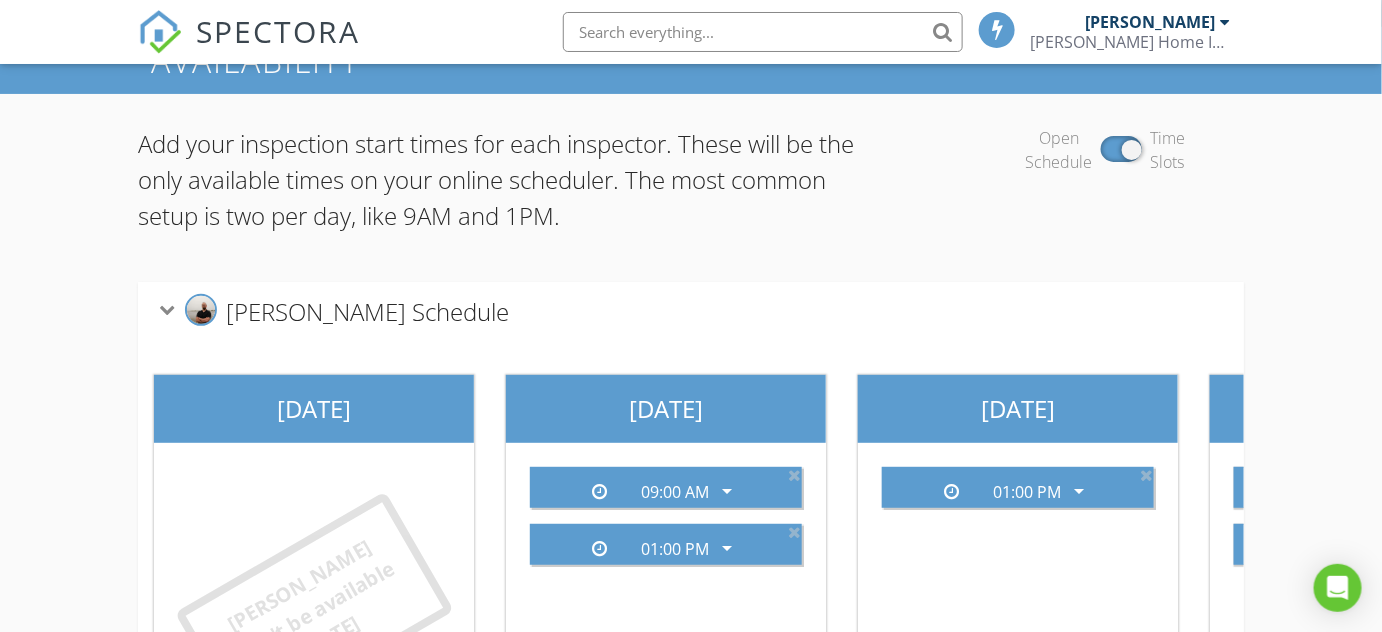 click on "Add your inspection start times for each inspector. These will
be the only available times on your online scheduler. The most
common setup is two per day, like 9AM and 1PM.
Open
Schedule
Time
Slots
Scott Campbell's Schedule
Sunday
Scott won't be available today
Slot
Monday
09:00 AM arrow_drop_down       01:00 PM arrow_drop_down
Slot
Tuesday
01:00 PM arrow_drop_down
Slot
Wednesday
09:00 AM arrow_drop_down       01:00 PM arrow_drop_down
Slot
Thursday
01:00 PM arrow_drop_down
Slot
Friday
09:00 AM arrow_drop_down       01:00 PM arrow_drop_down
Slot
09:00 AM" at bounding box center (691, 500) 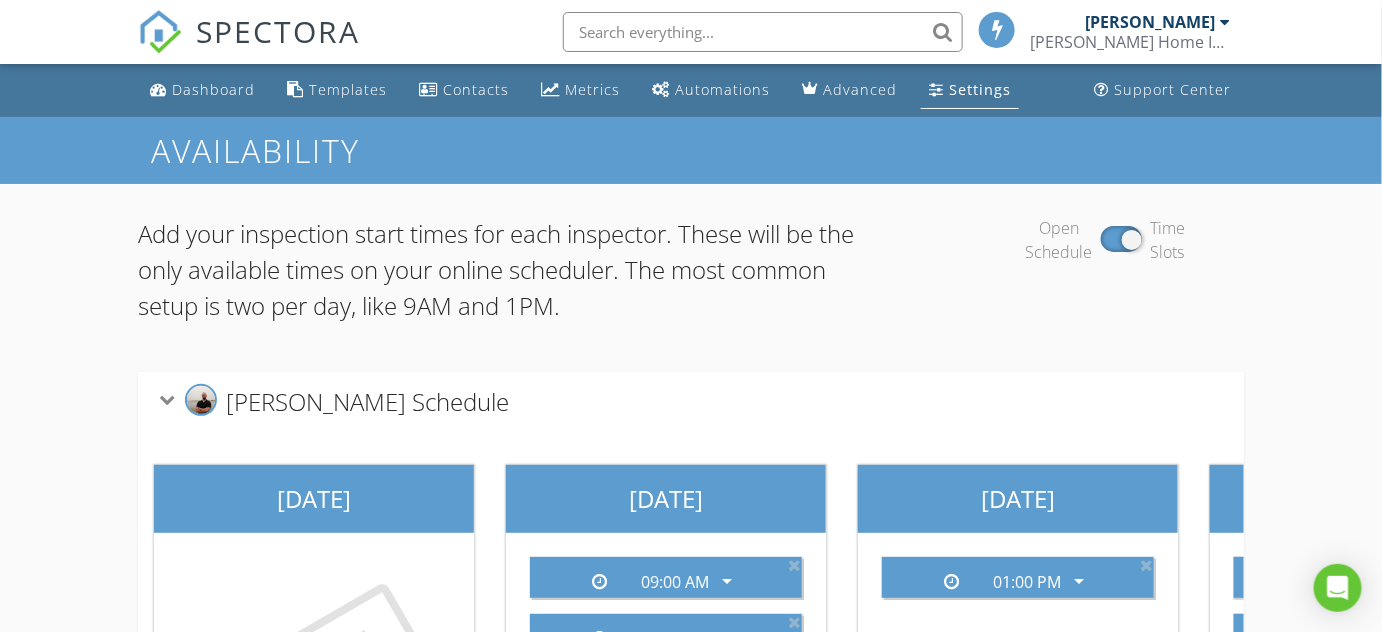 scroll, scrollTop: 0, scrollLeft: 0, axis: both 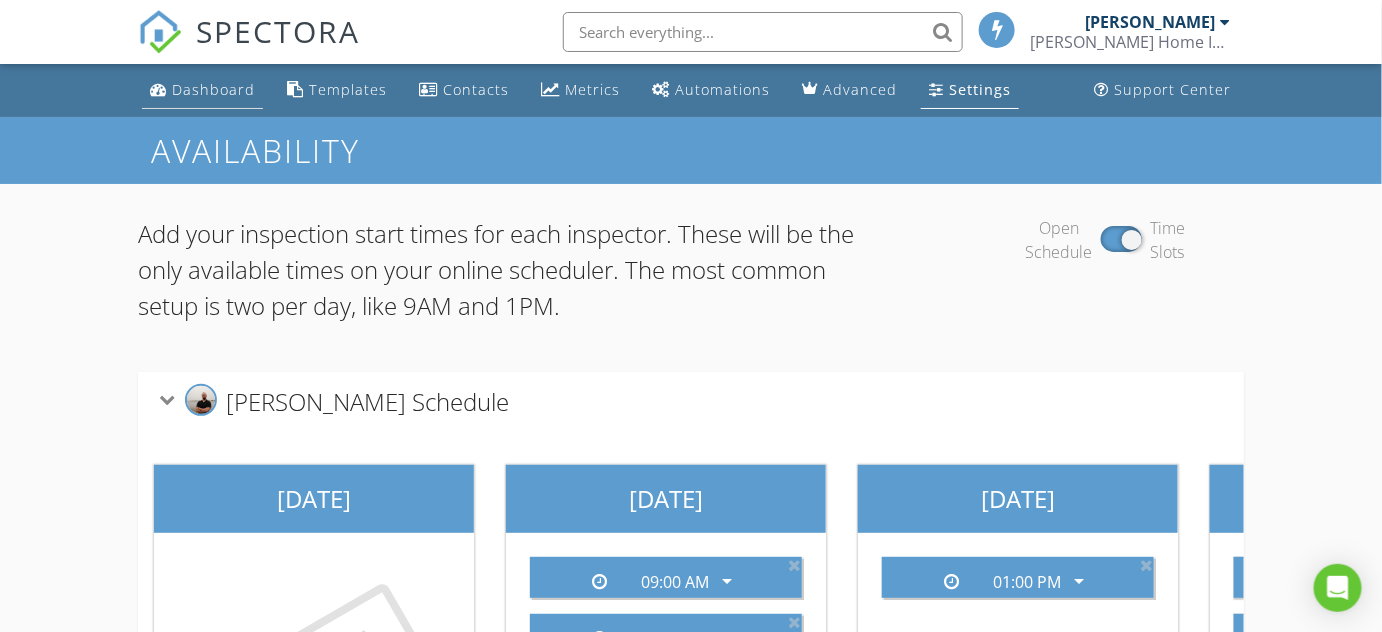 click on "Dashboard" at bounding box center [213, 89] 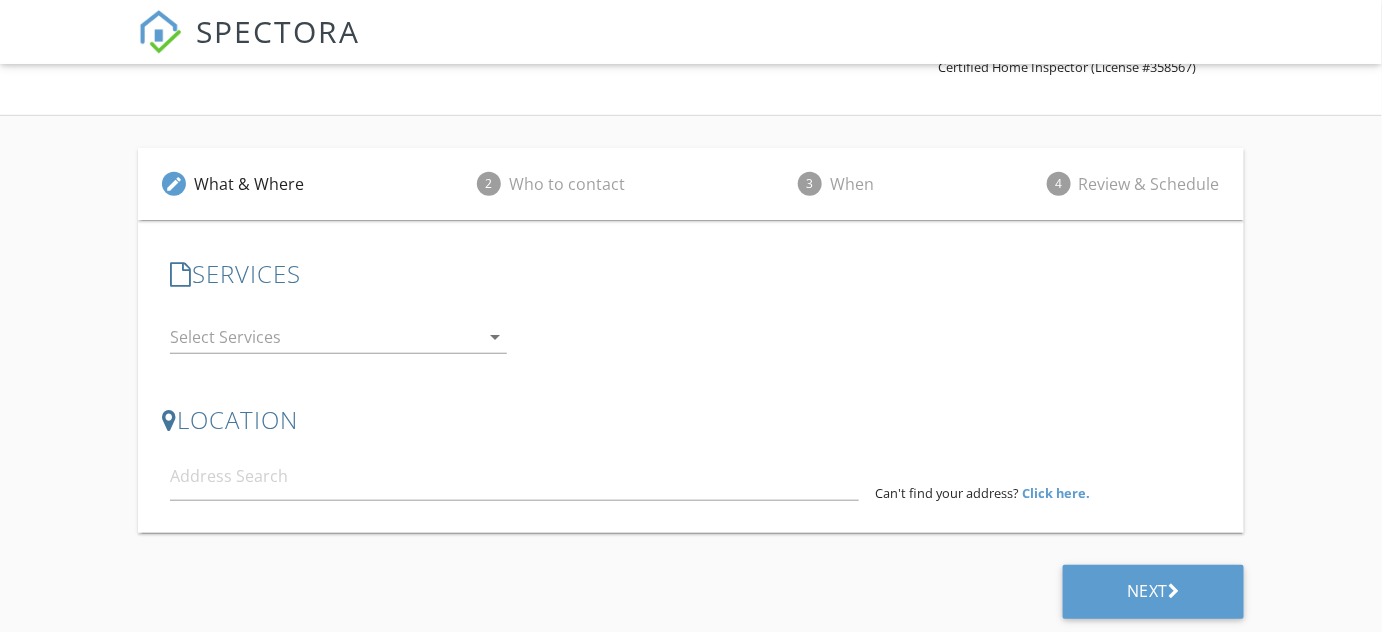 scroll, scrollTop: 309, scrollLeft: 0, axis: vertical 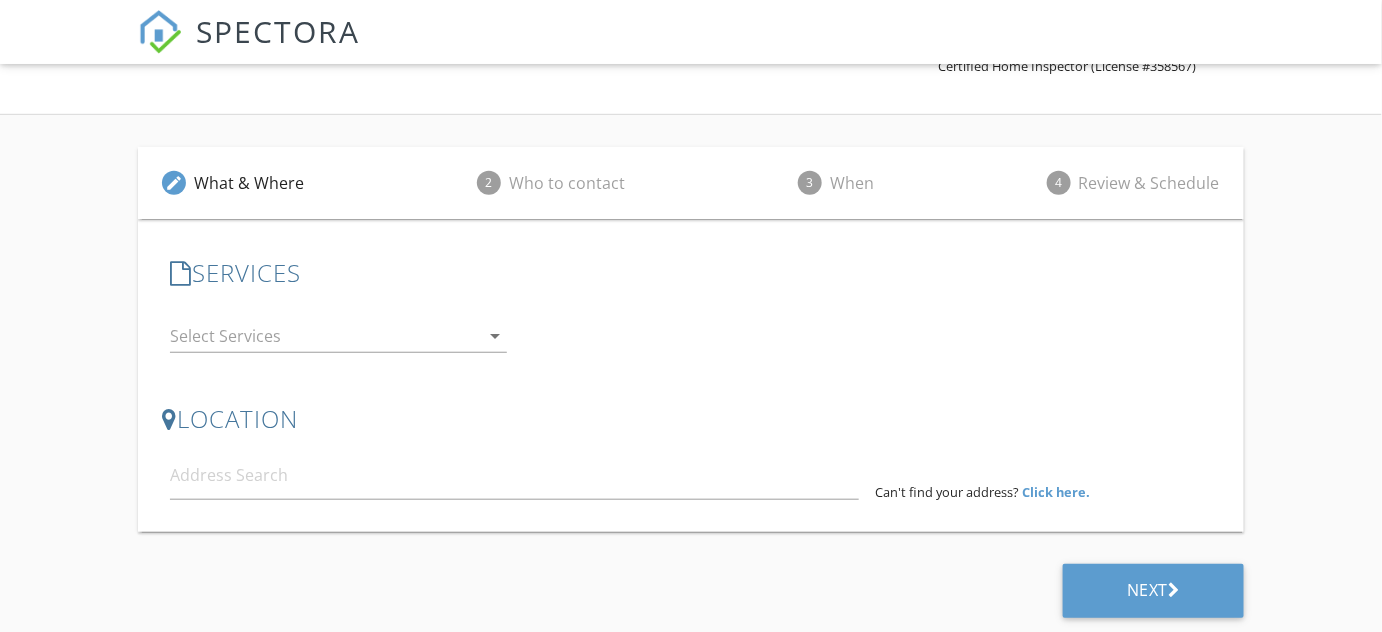 click on "3" at bounding box center (810, 183) 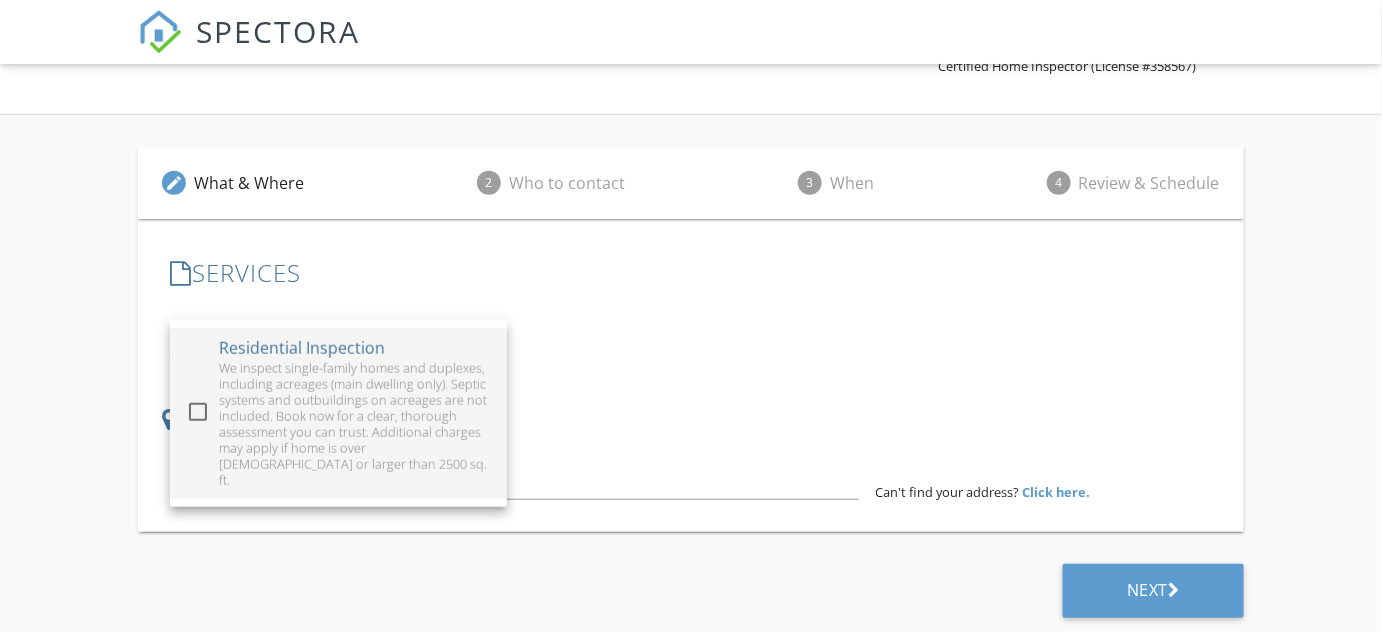 click at bounding box center [198, 412] 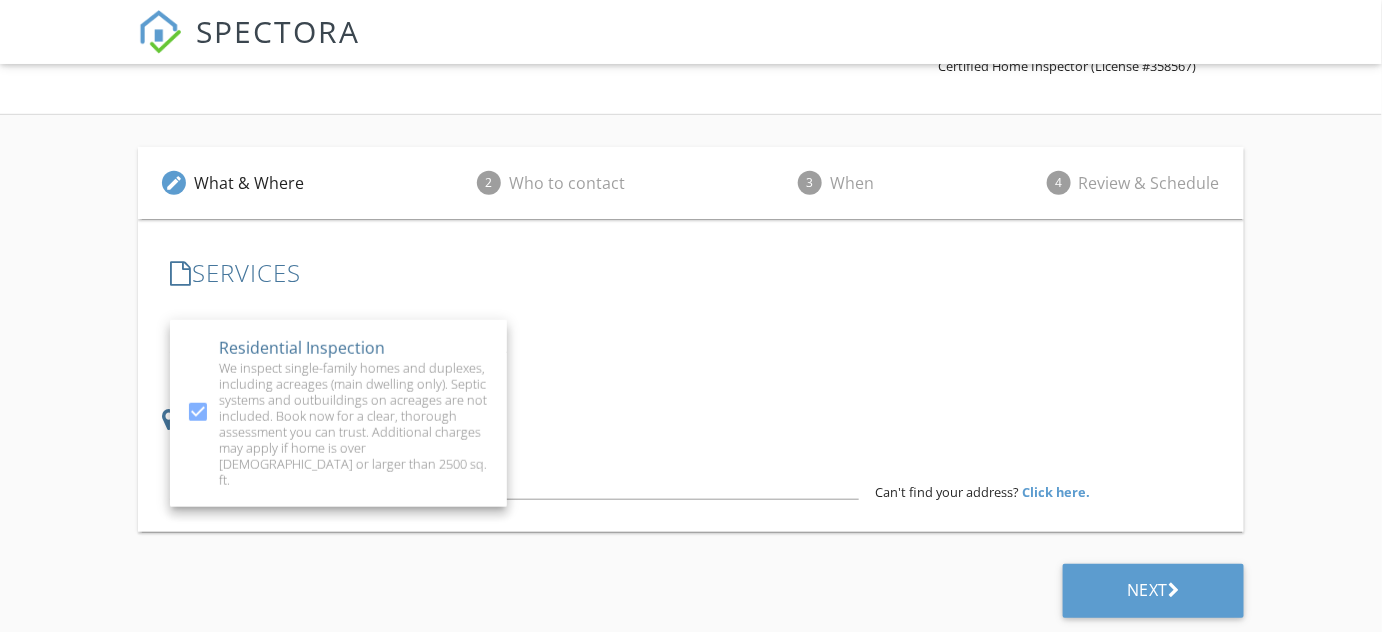 click on "edit
What & Where
2
Who to contact
3
When
4
Review & Schedule
SERVICES
check_box   Residential Inspection   We inspect single-family homes and duplexes, including acreages (main dwelling only). Septic systems and outbuildings on acreages are not included. Book now for a clear, thorough assessment you can trust. Additional charges may apply if home is over [DEMOGRAPHIC_DATA] or larger than 2500 sq. ft. Residential Inspection arrow_drop_down
LOCATION
Address Form       Can't find your address?   Click here.
client
Client Search     check_box_outline_blank Client is a Company/Organization     First Name   Last Name   Email     Phone       check_box_outline_blank
Privacy Policy
for more details on how your data is handled.
Notes   Private Notes" at bounding box center (691, 374) 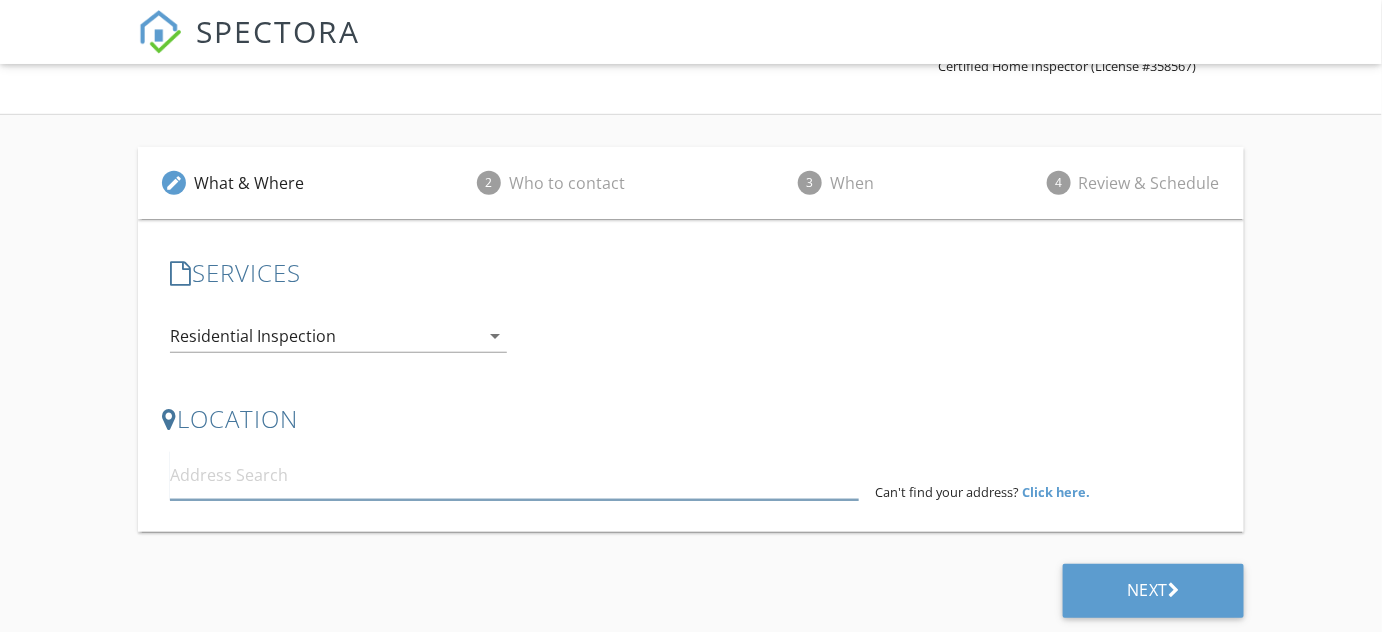 click at bounding box center [514, 475] 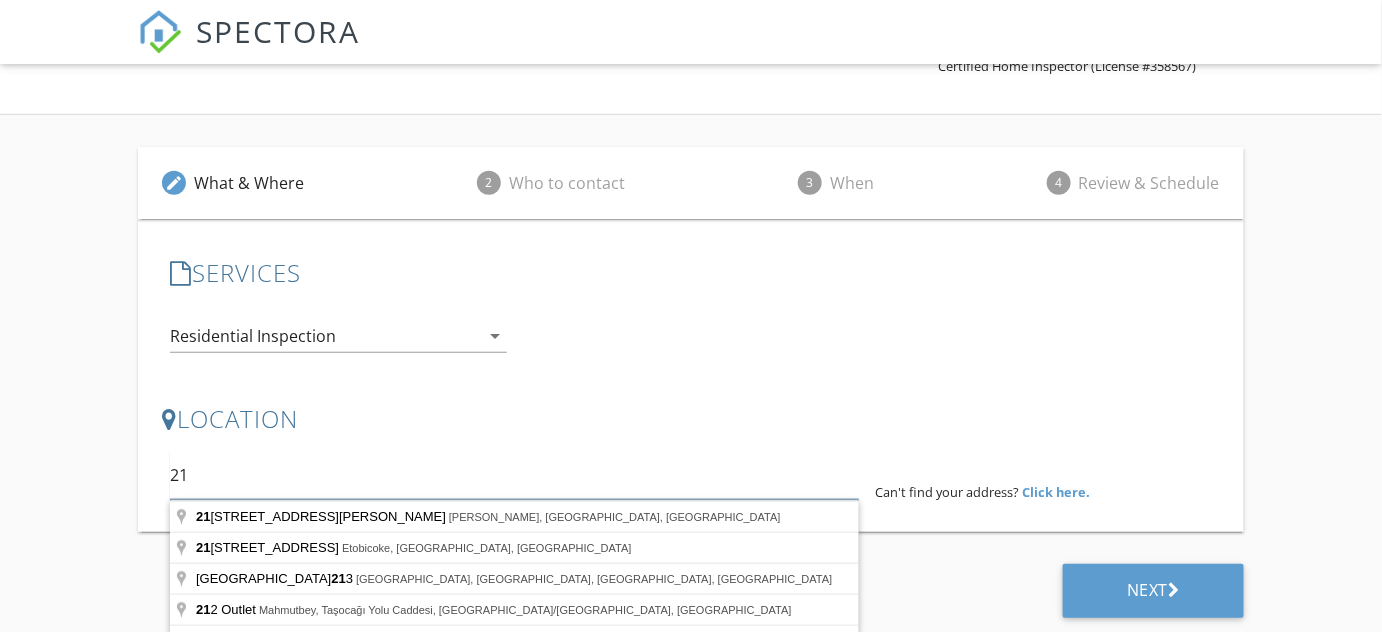 scroll, scrollTop: 306, scrollLeft: 0, axis: vertical 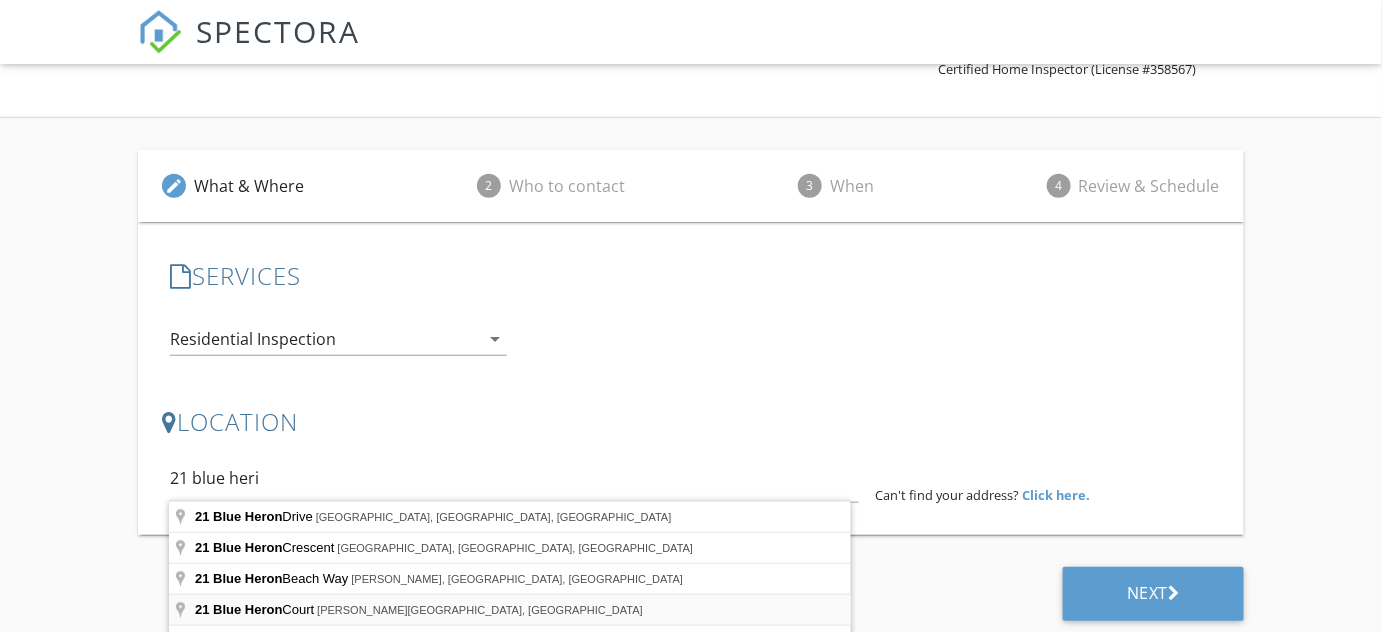 type on "21 Blue Heron Court, Tilley, AB, Canada" 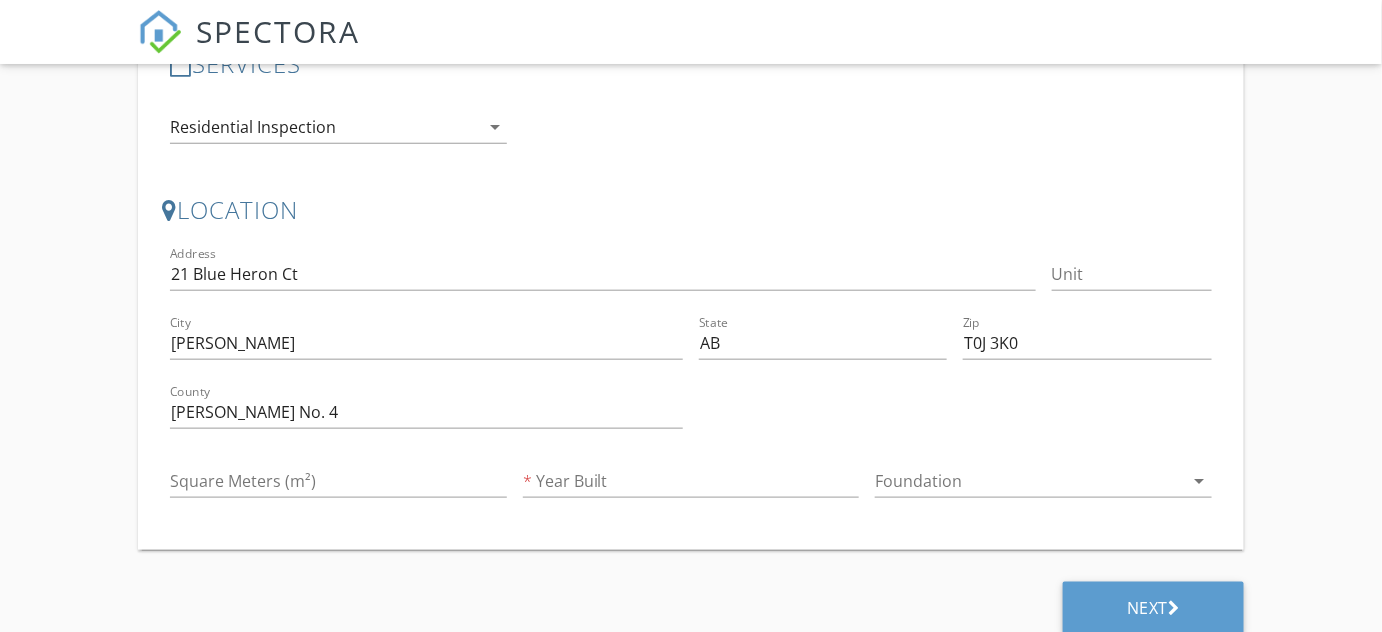 scroll, scrollTop: 536, scrollLeft: 0, axis: vertical 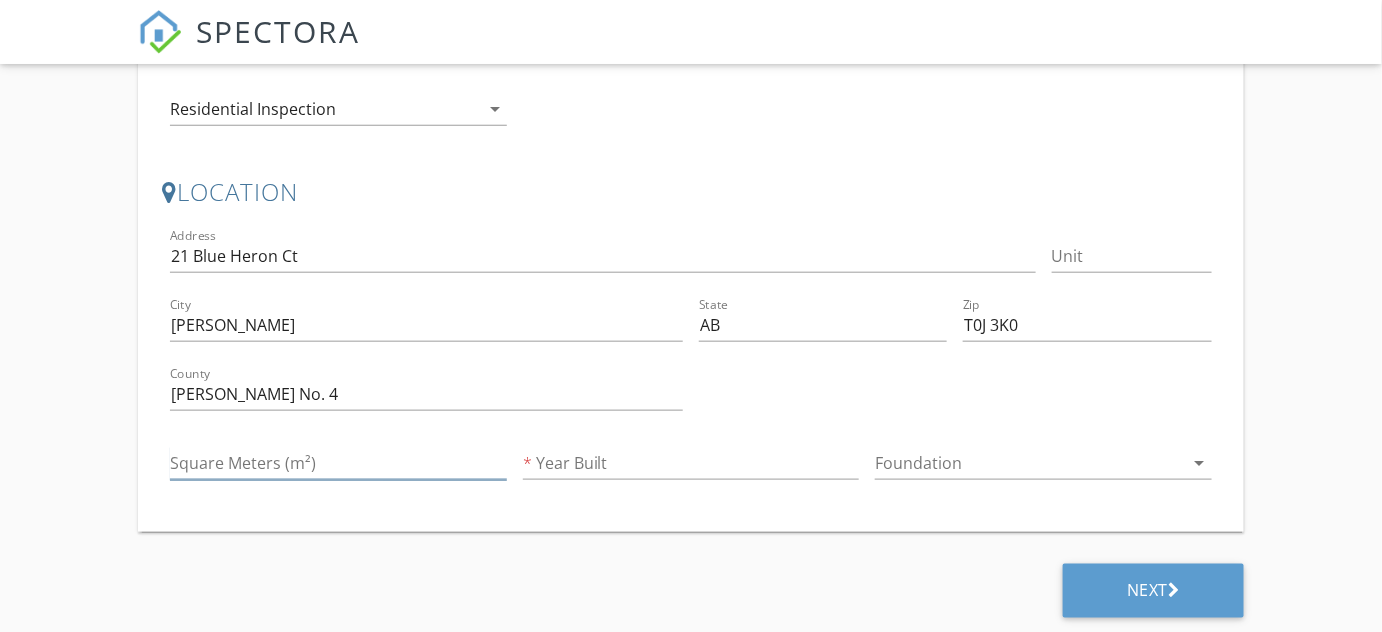 click on "Square Meters (m²)" at bounding box center [338, 463] 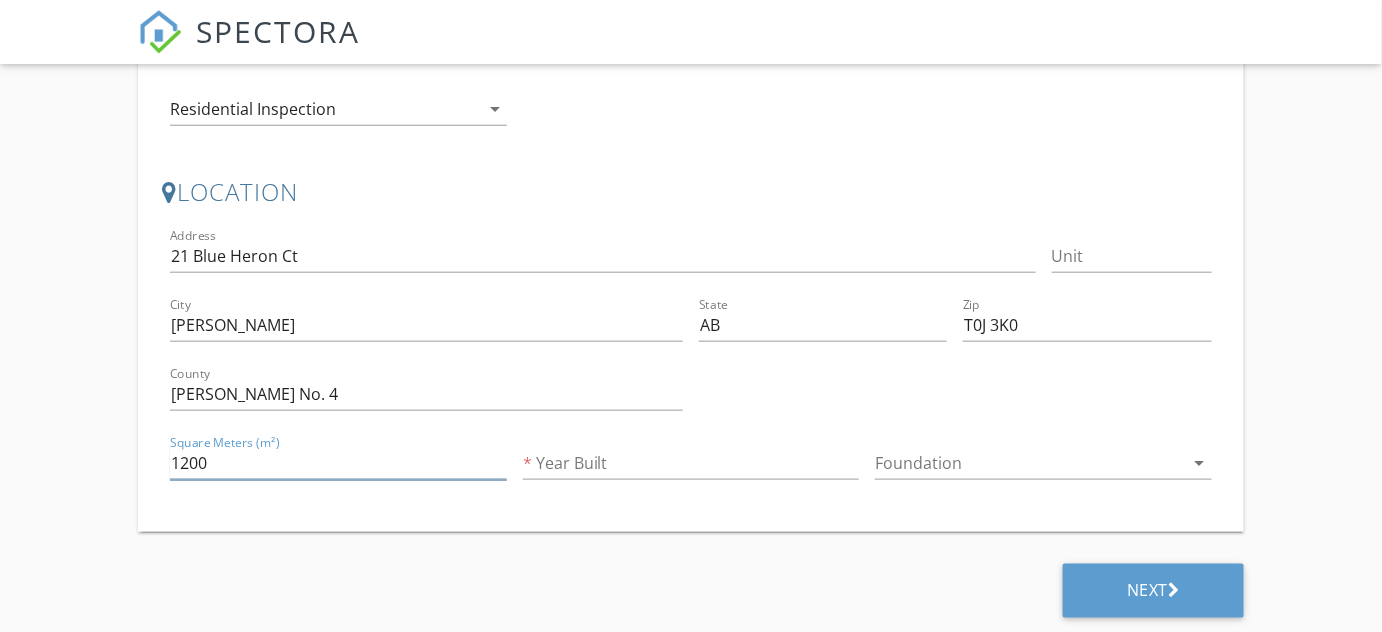 type on "1200" 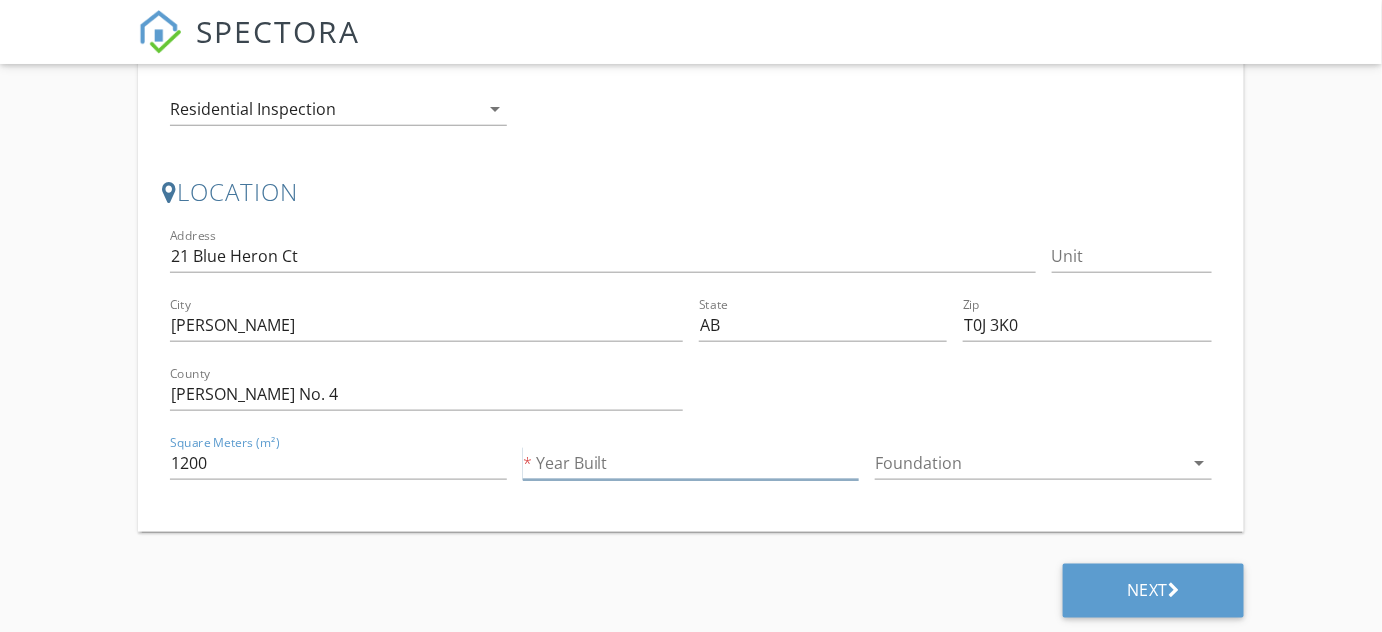 click on "Year Built" at bounding box center (691, 463) 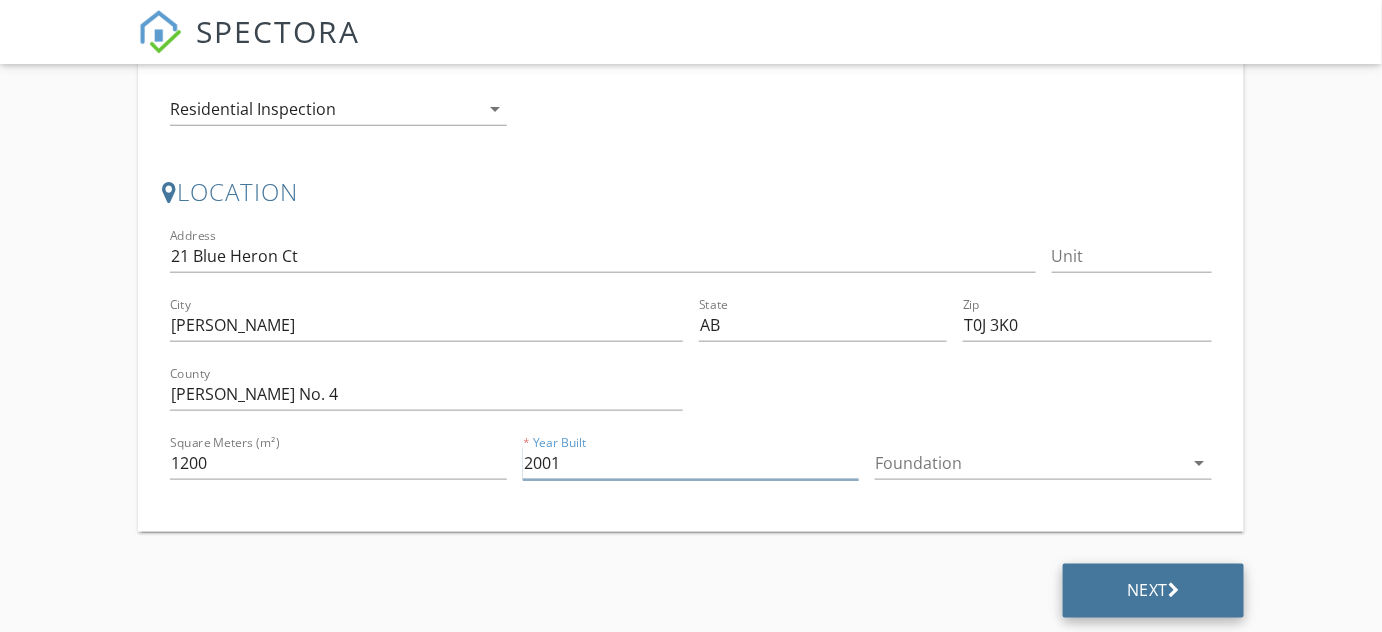 type on "2001" 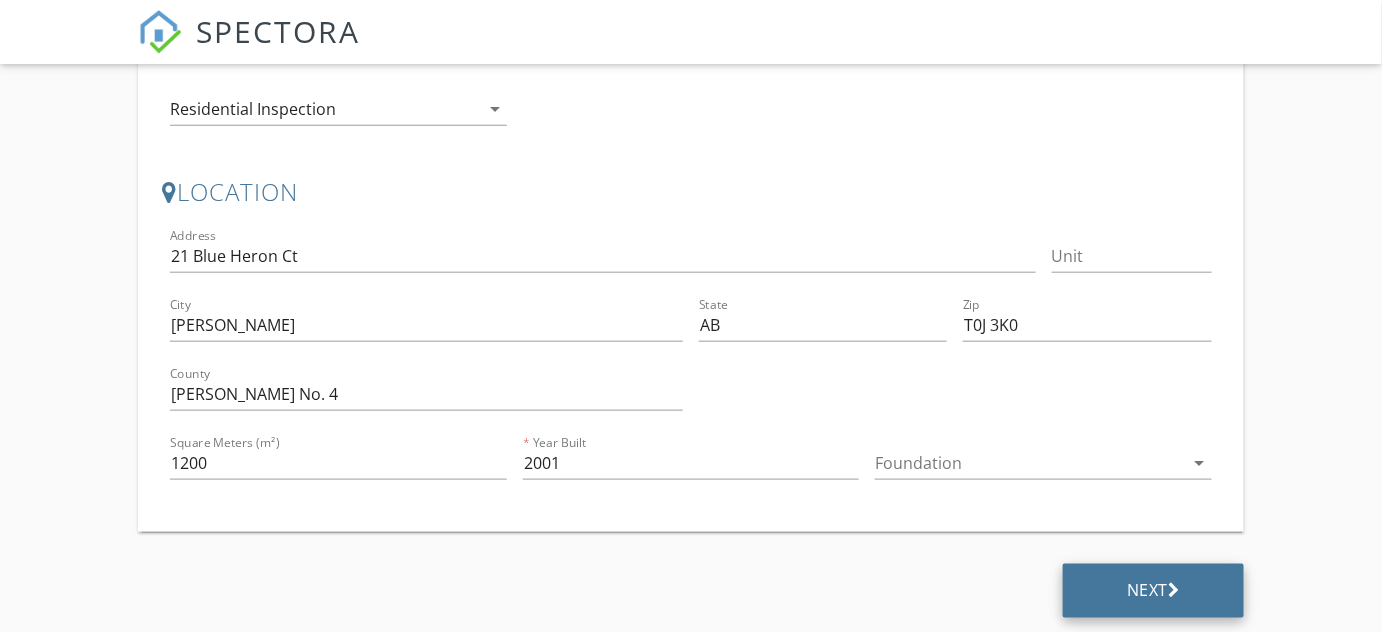 click on "Next" at bounding box center (1153, 590) 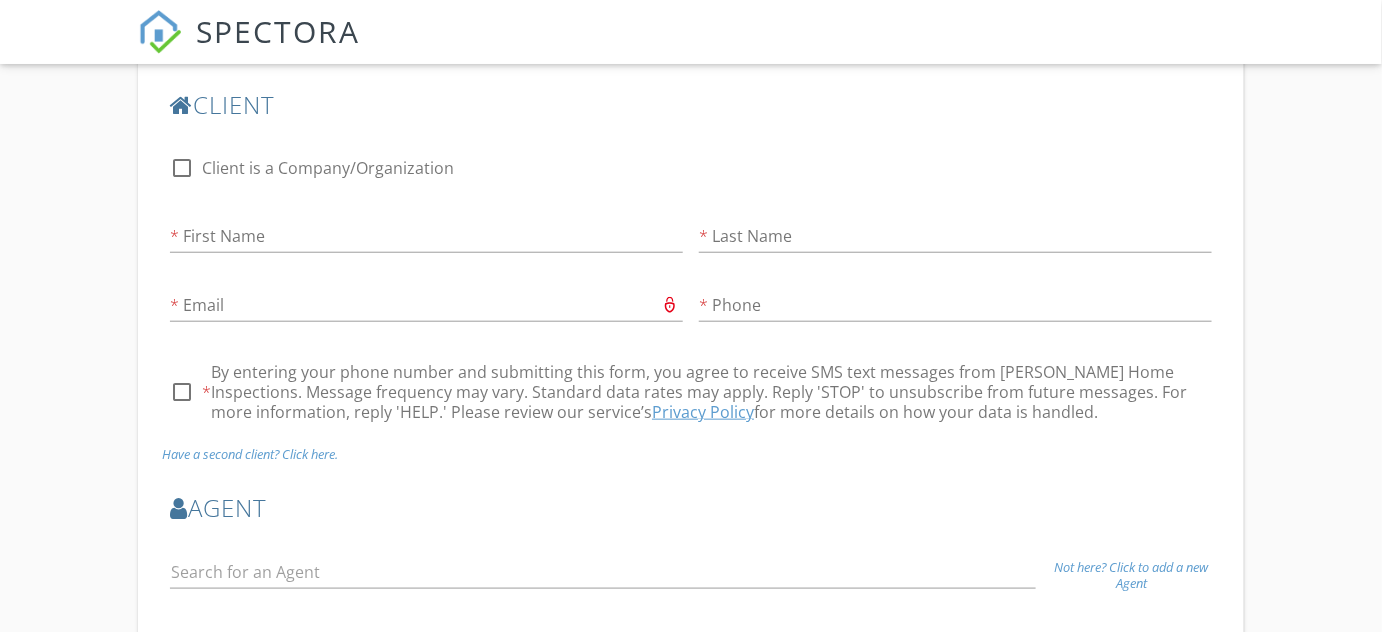 scroll, scrollTop: 314, scrollLeft: 0, axis: vertical 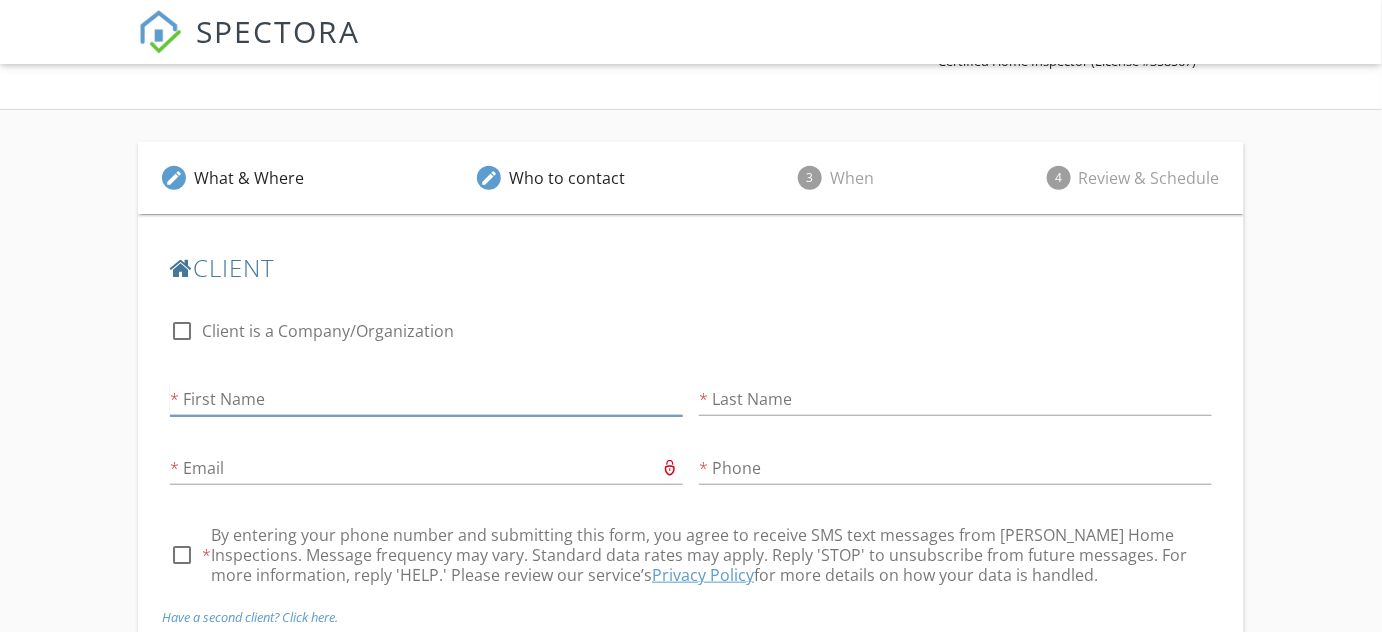 click on "First Name" at bounding box center (426, 399) 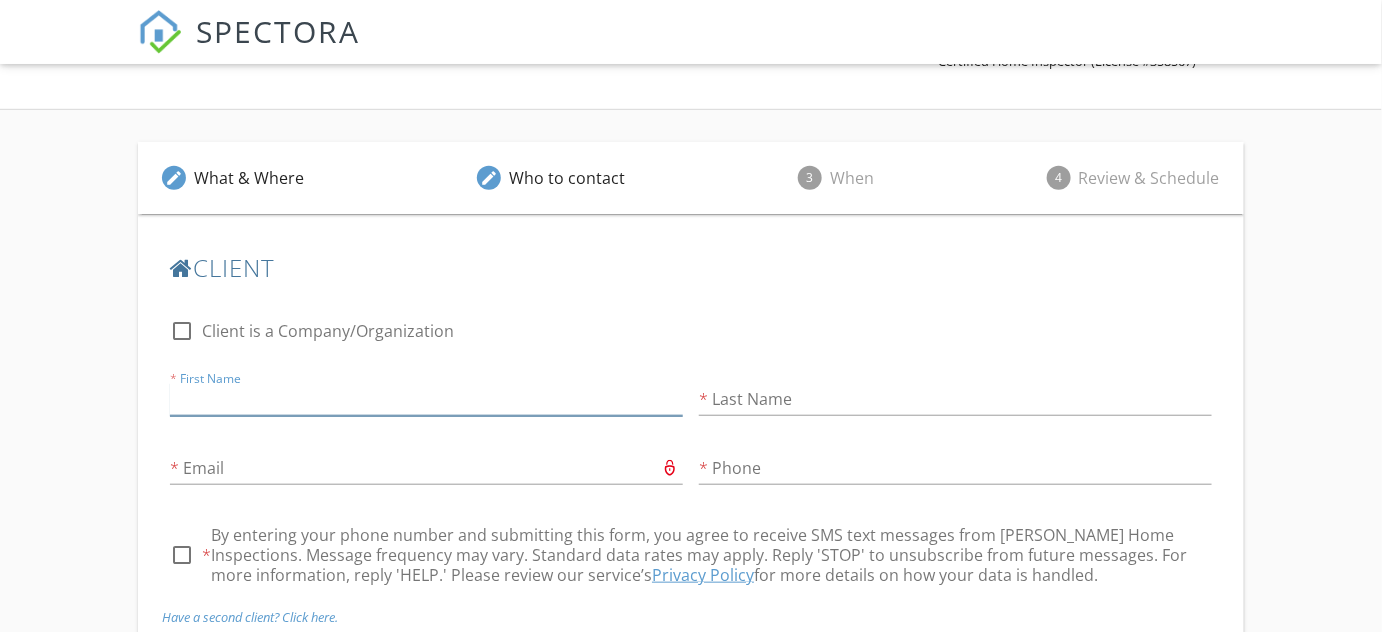 type on "Scott" 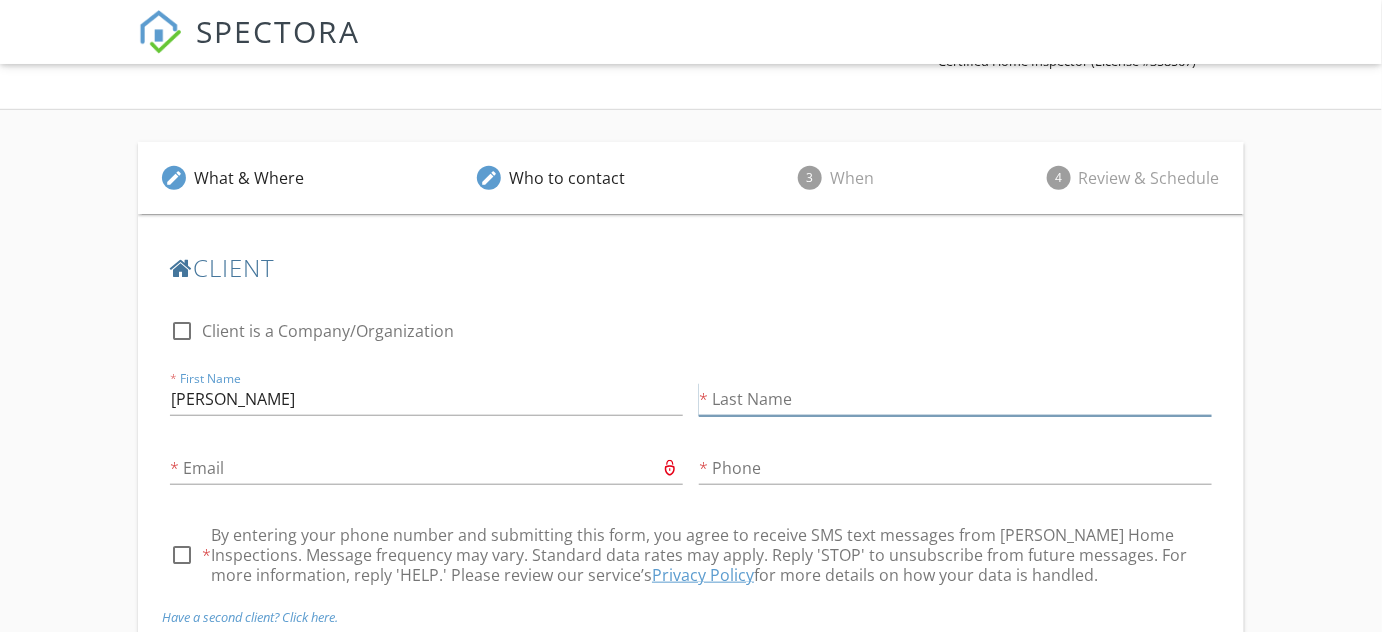 type on "Campbell" 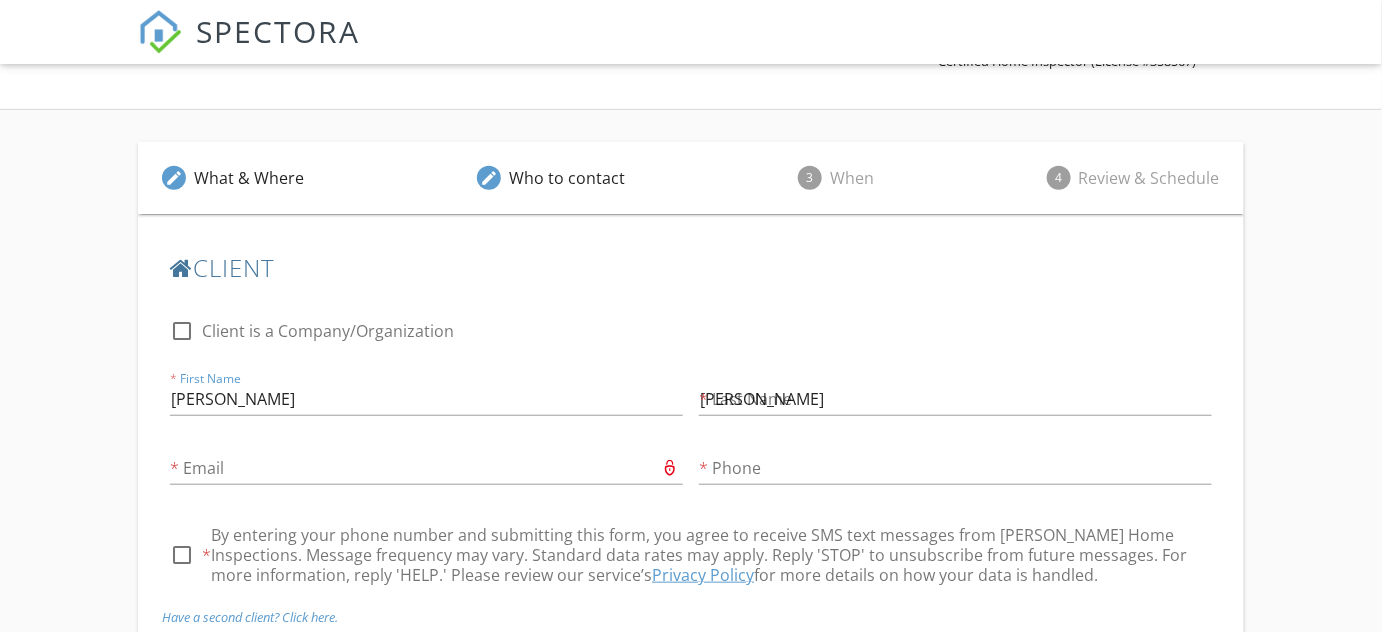 type on "scottmurraycampbell@gmail.com" 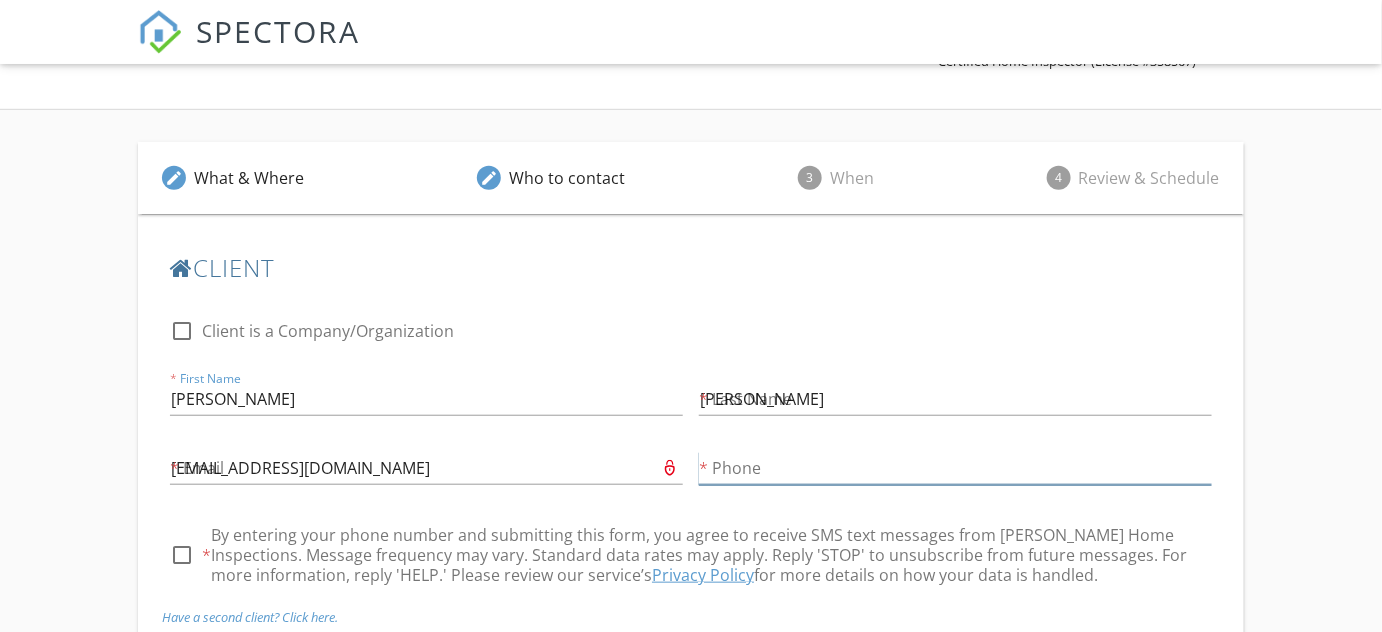 type on "403-427-3401" 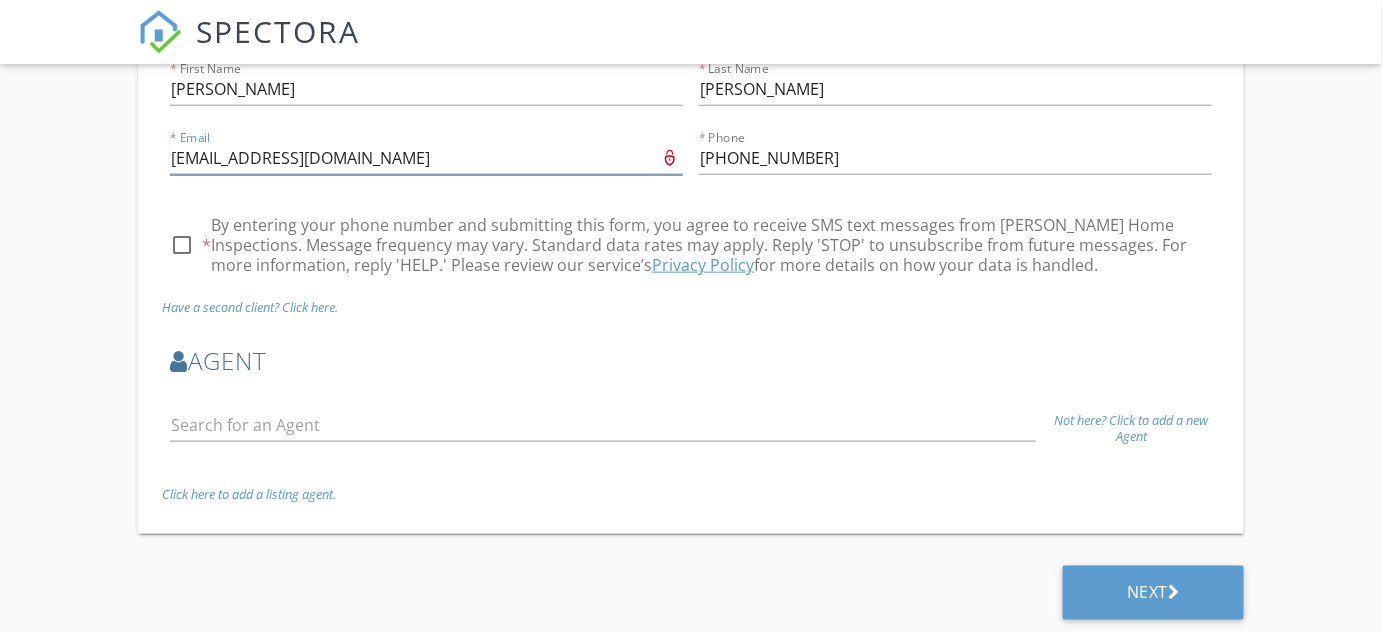 scroll, scrollTop: 626, scrollLeft: 0, axis: vertical 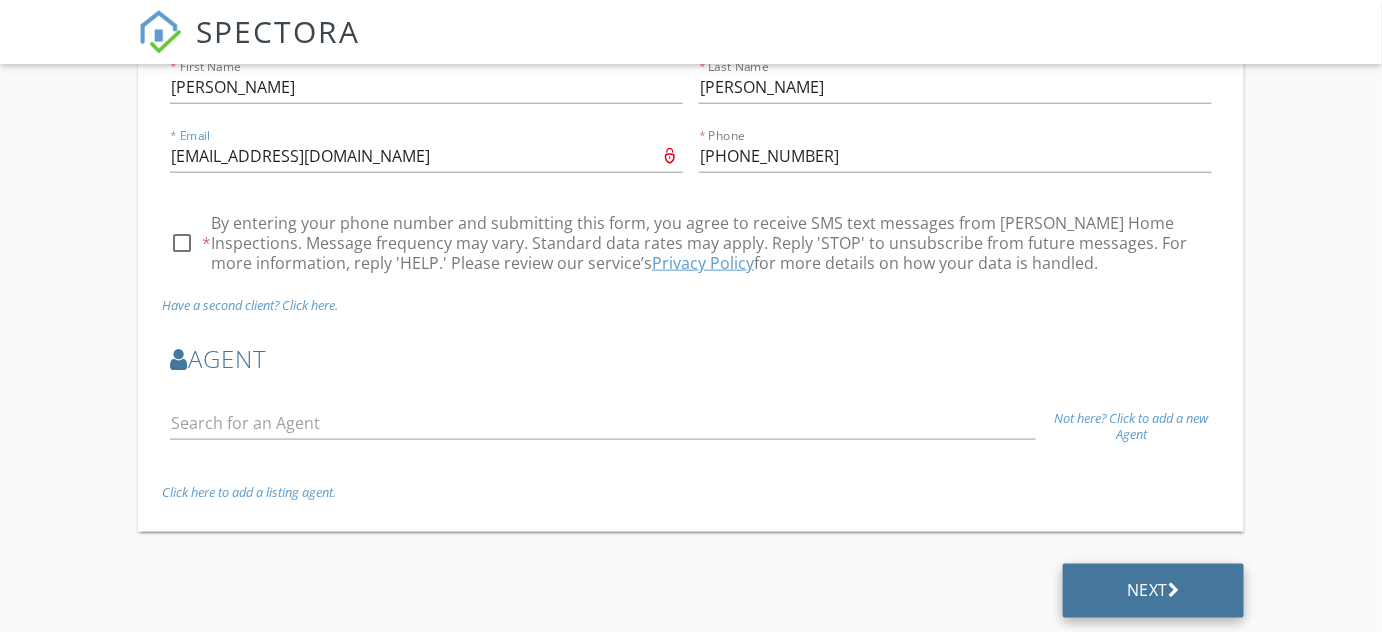 click on "Next" at bounding box center (1153, 590) 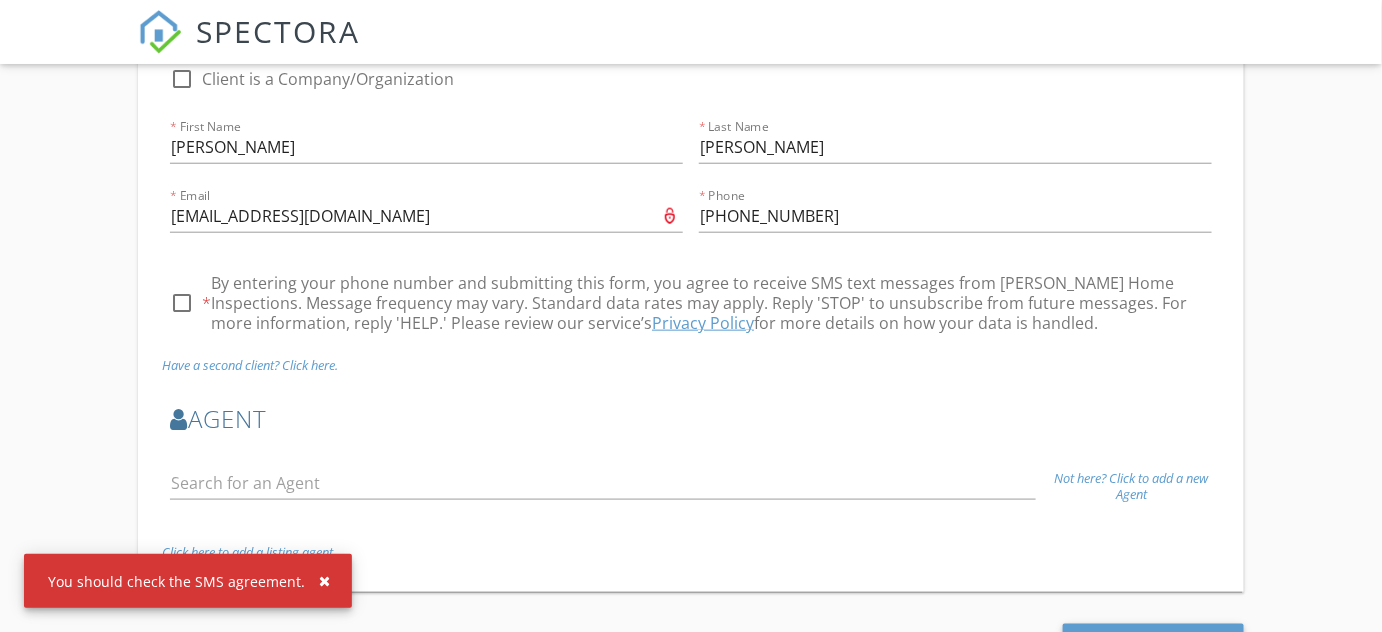 scroll, scrollTop: 535, scrollLeft: 0, axis: vertical 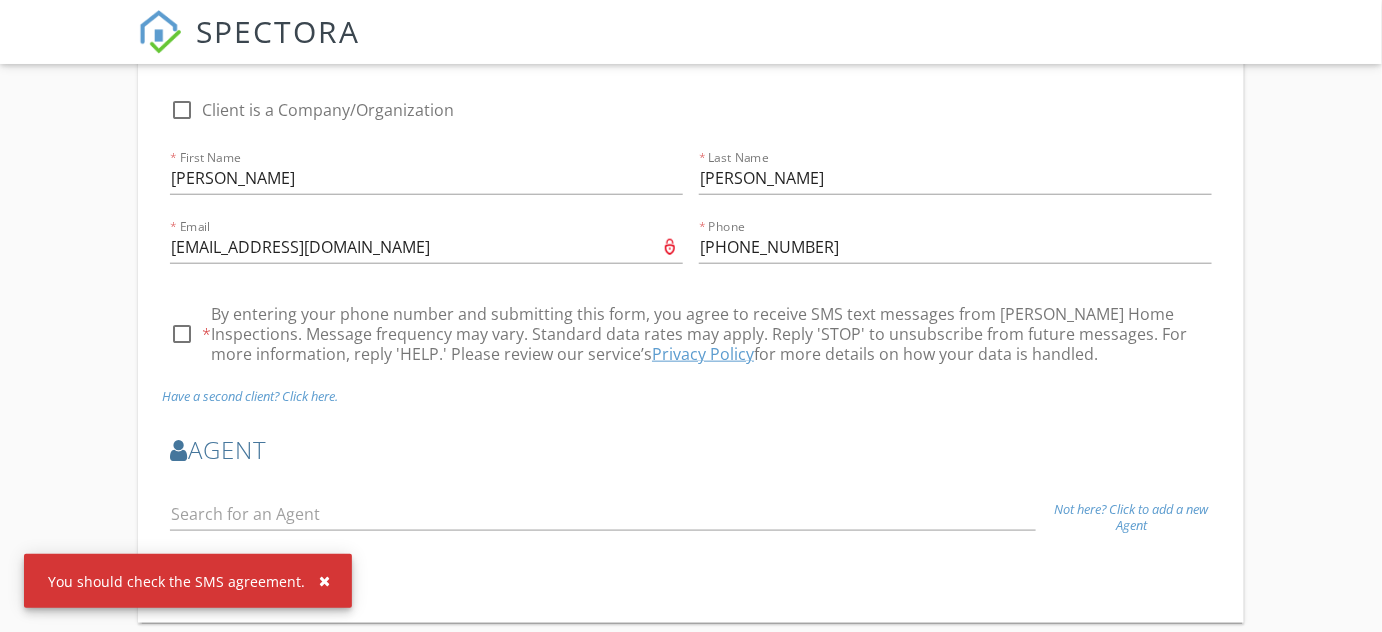 click at bounding box center [182, 334] 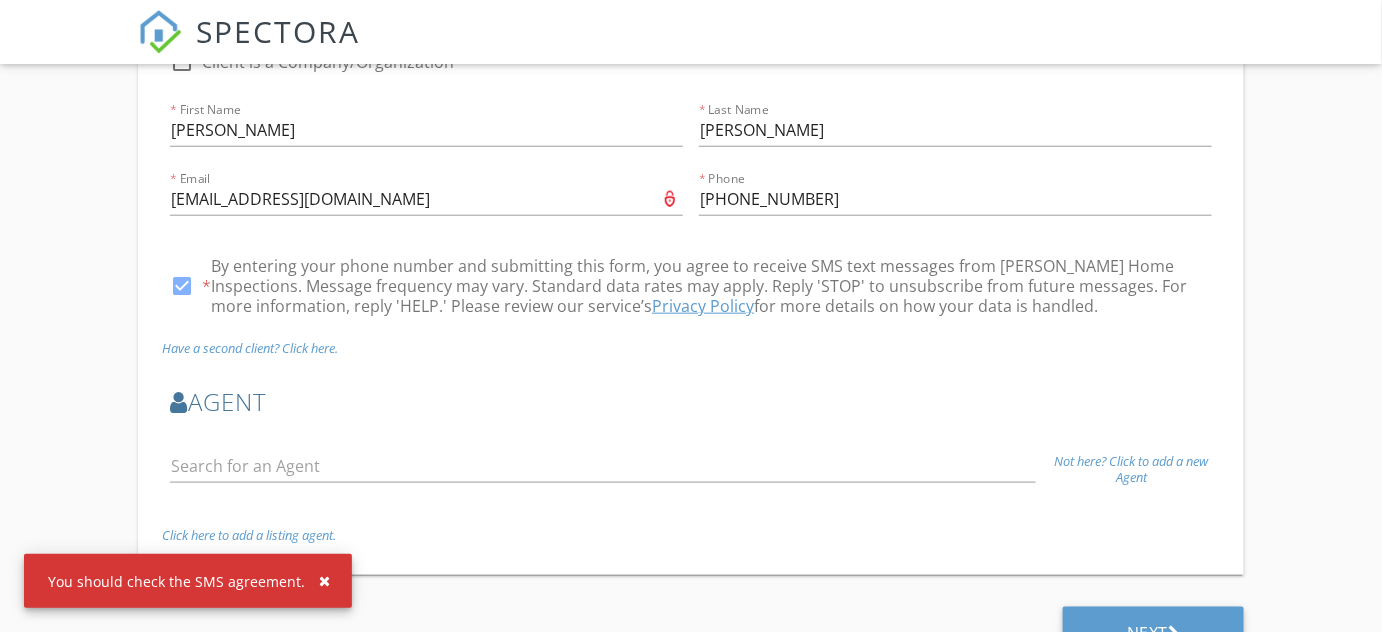 scroll, scrollTop: 626, scrollLeft: 0, axis: vertical 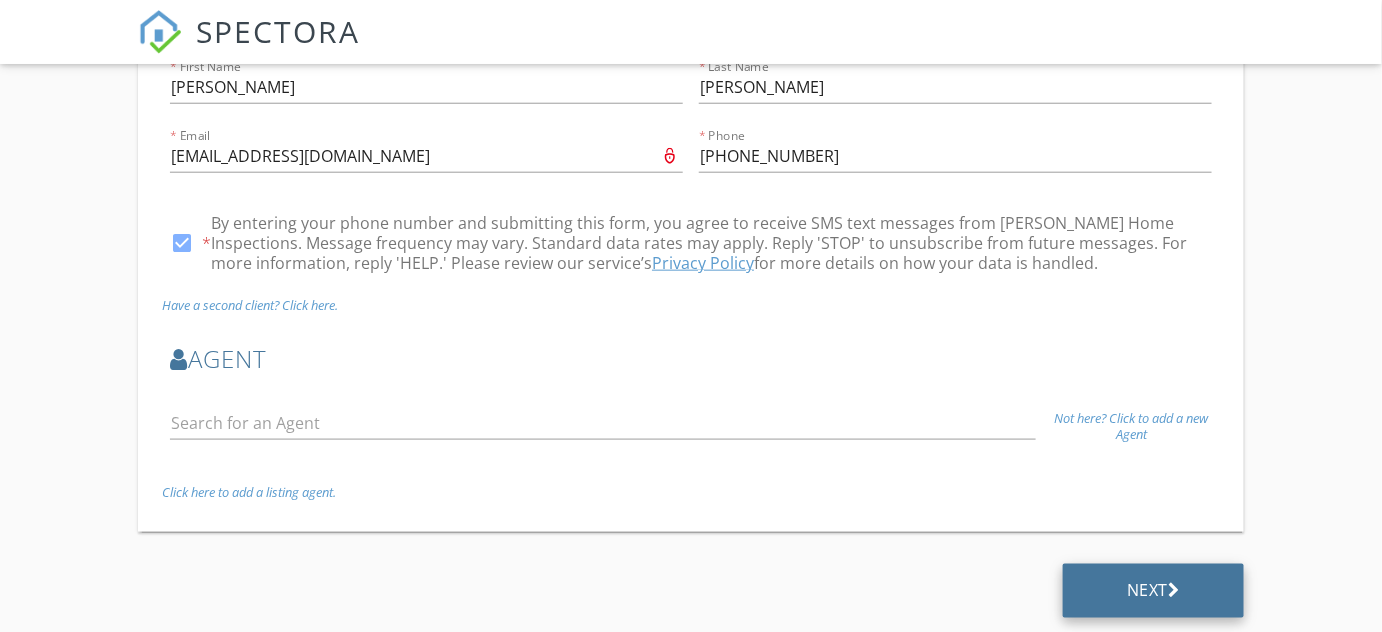 click on "Next" at bounding box center [1153, 590] 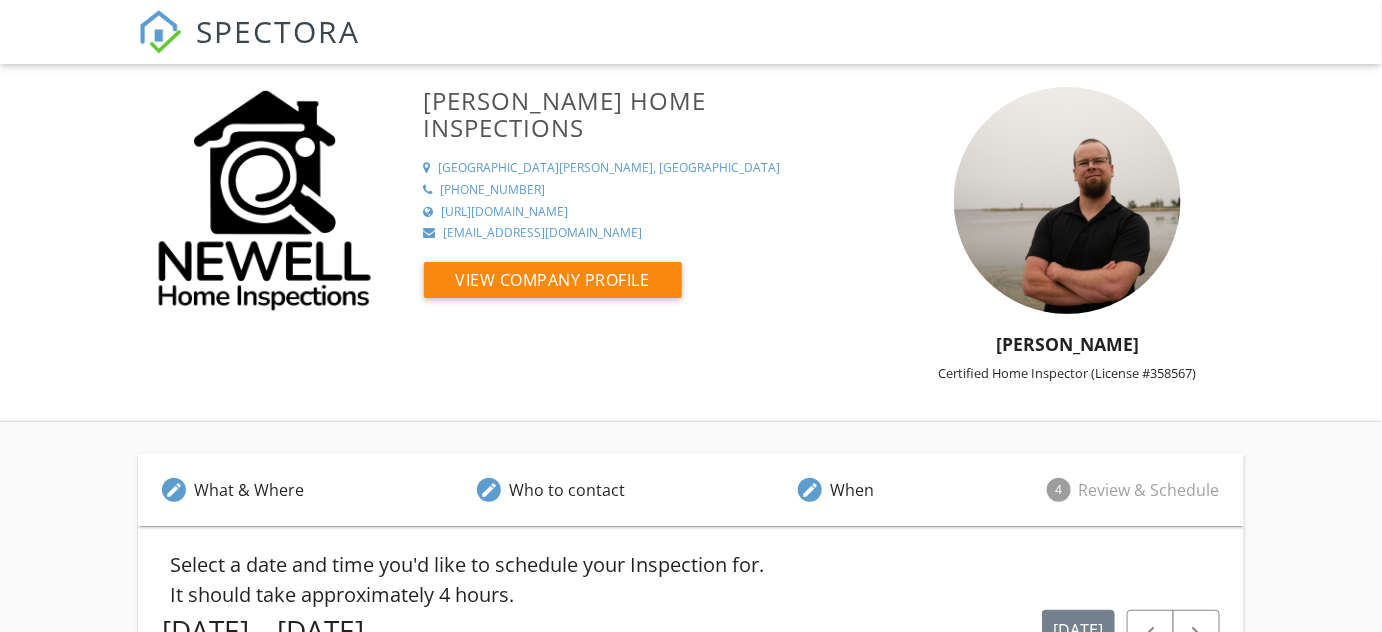 scroll, scrollTop: 0, scrollLeft: 0, axis: both 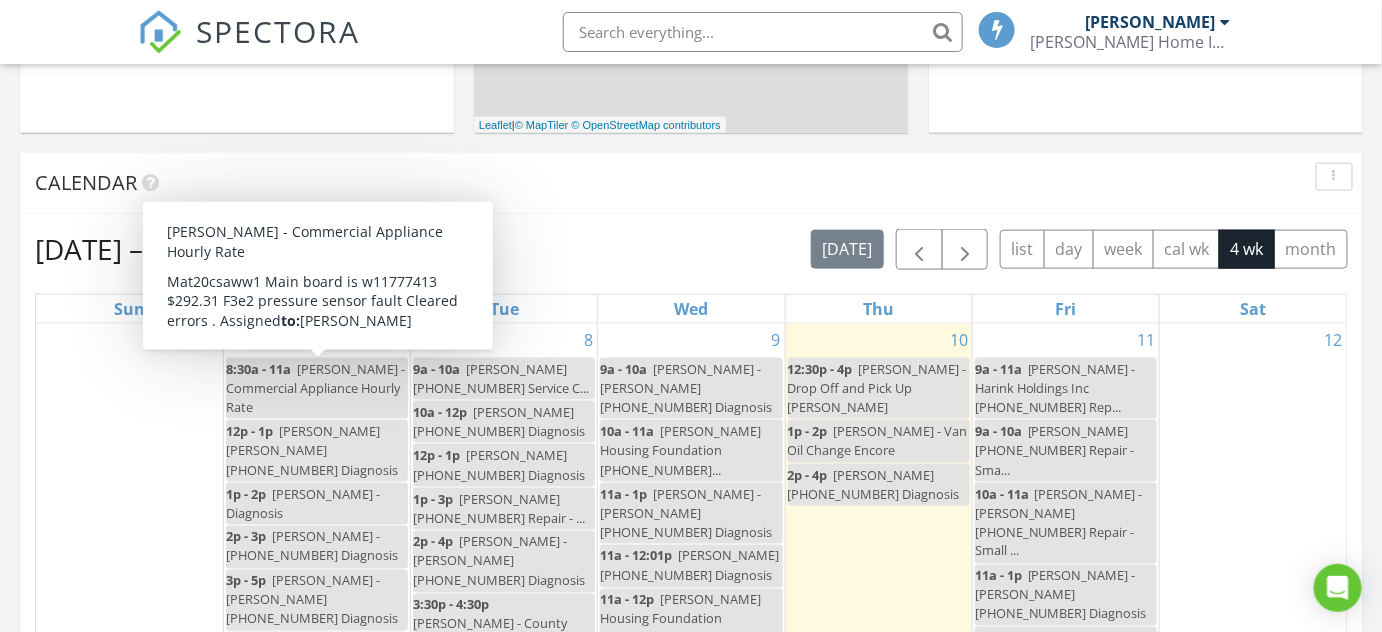 click on "Calendar" at bounding box center [676, 183] 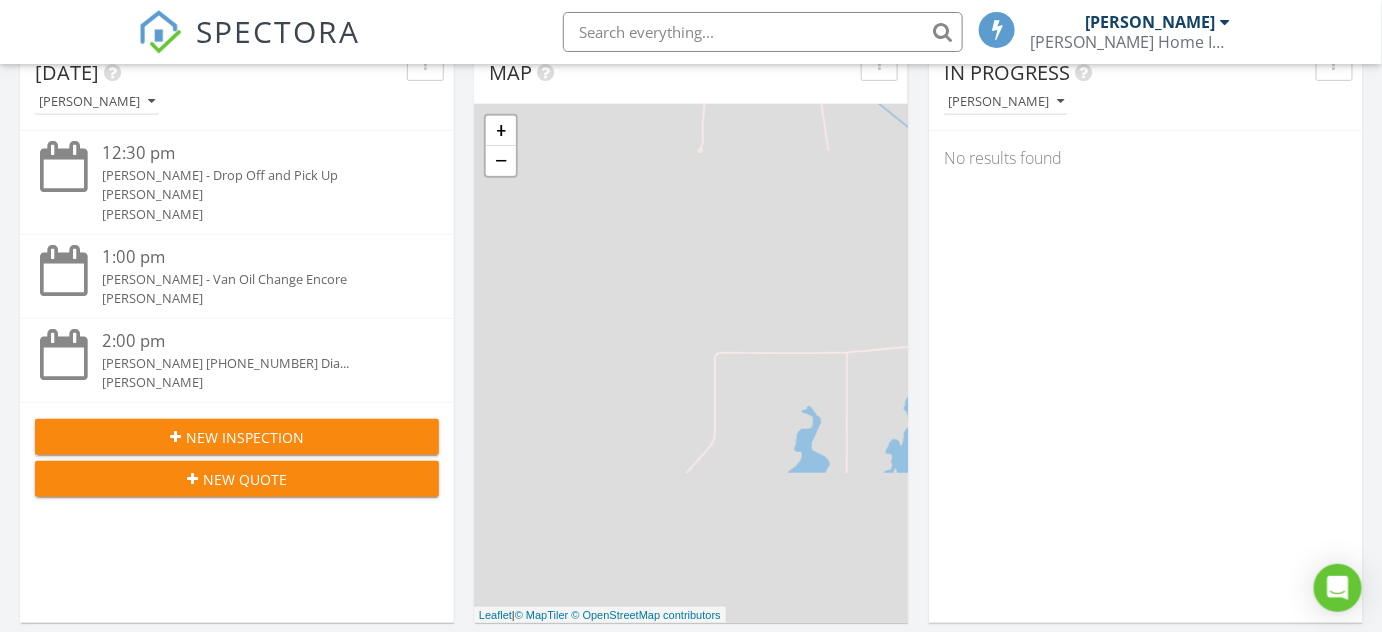 scroll, scrollTop: 0, scrollLeft: 0, axis: both 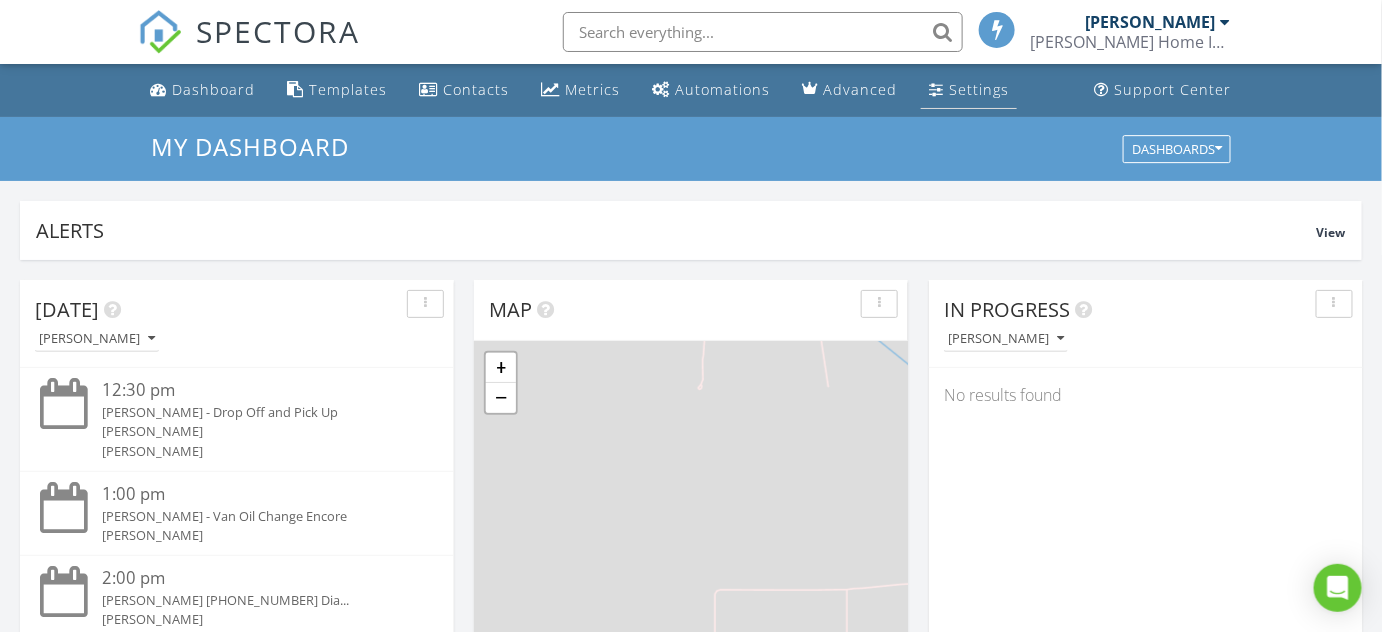 click on "Settings" at bounding box center (979, 89) 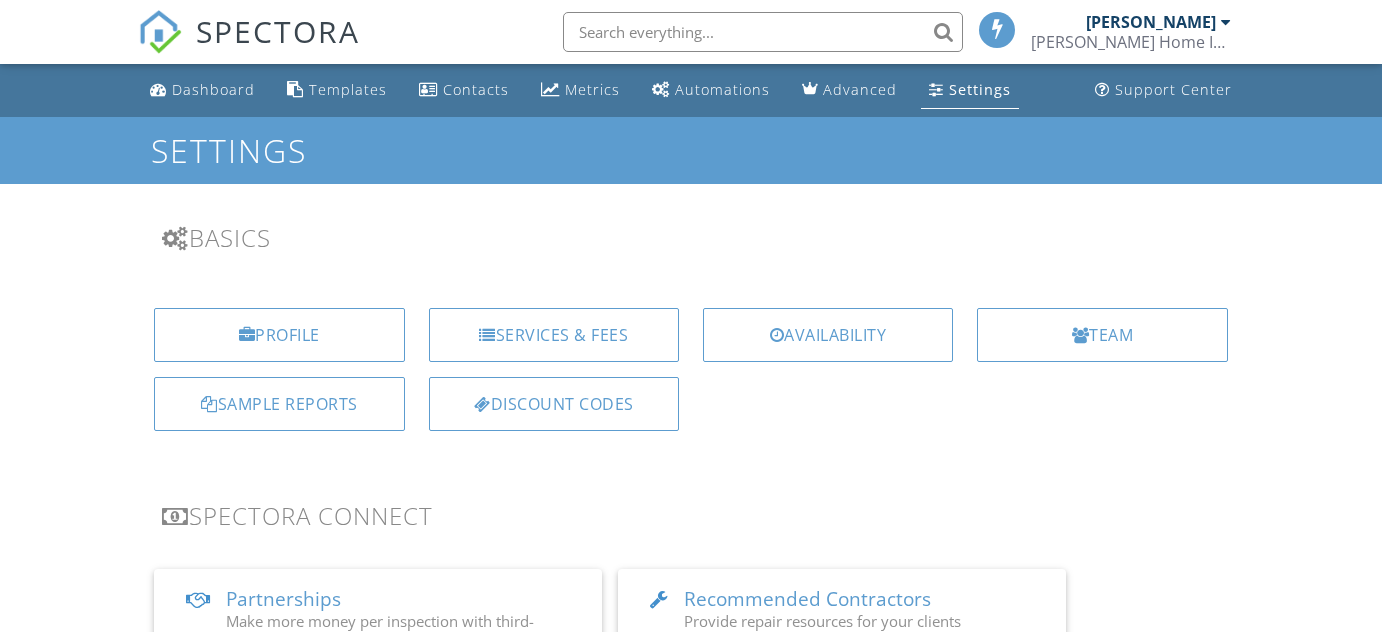scroll, scrollTop: 0, scrollLeft: 0, axis: both 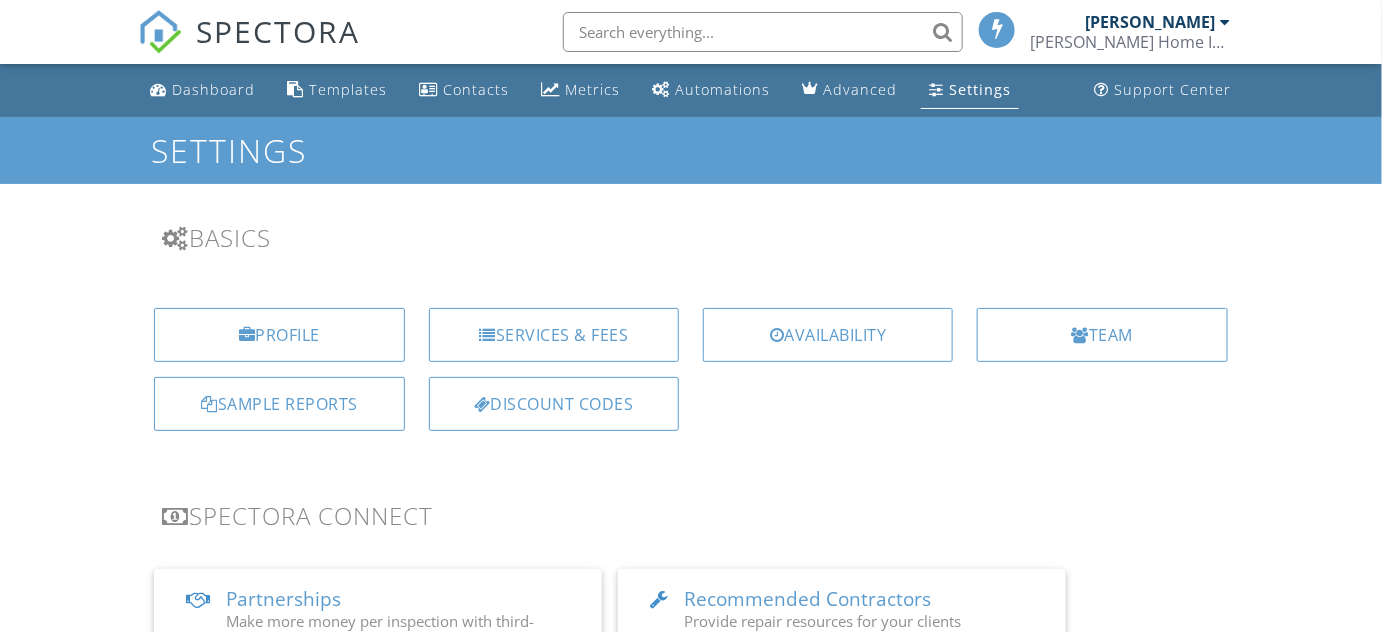 click on "Availability" at bounding box center [828, 335] 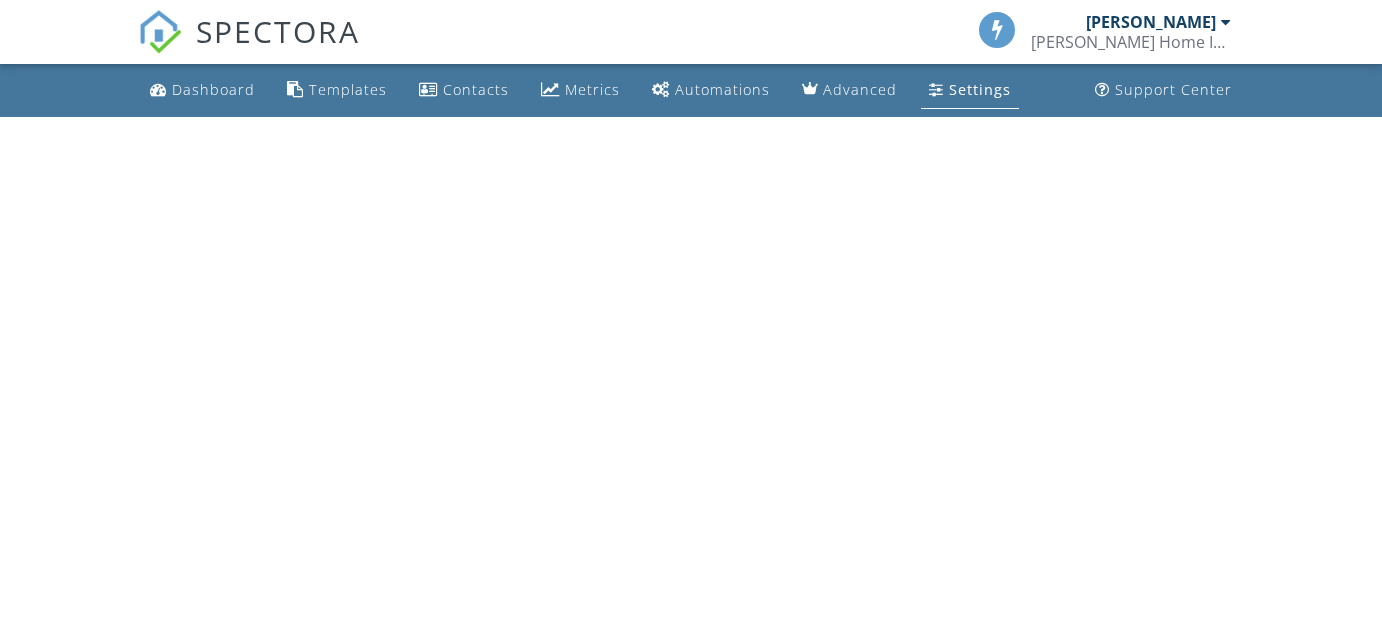 scroll, scrollTop: 0, scrollLeft: 0, axis: both 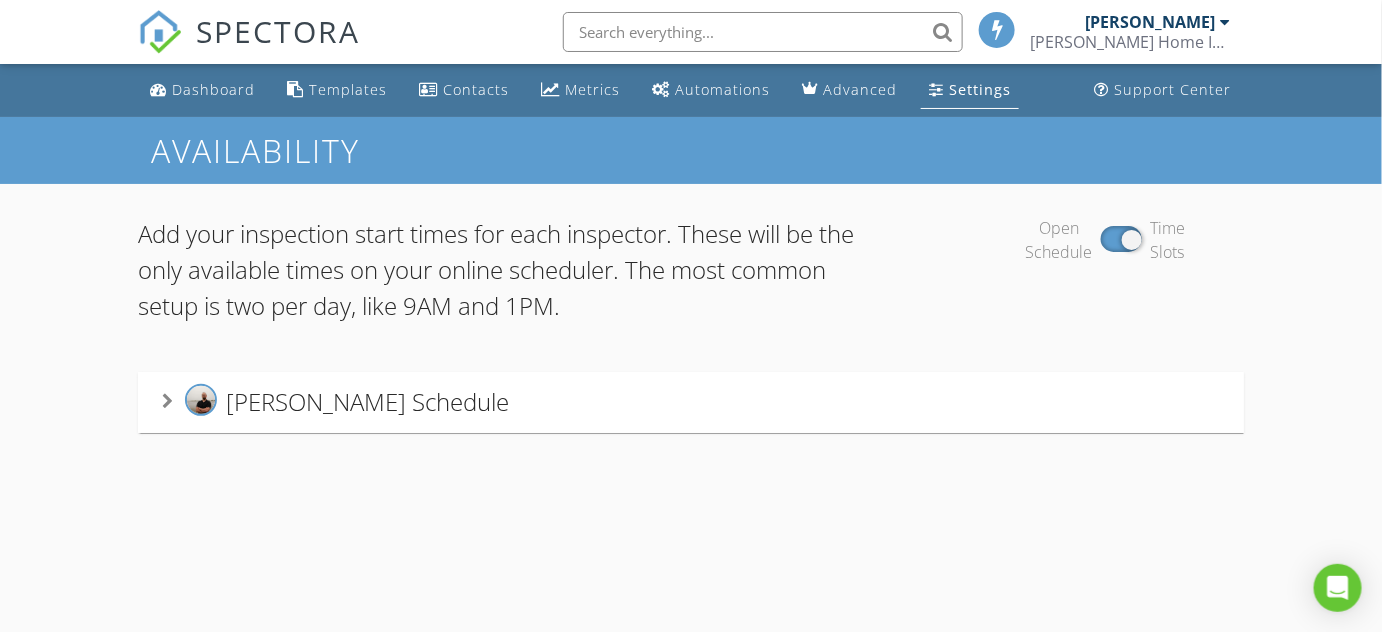 click on "[PERSON_NAME] Schedule" at bounding box center [691, 402] 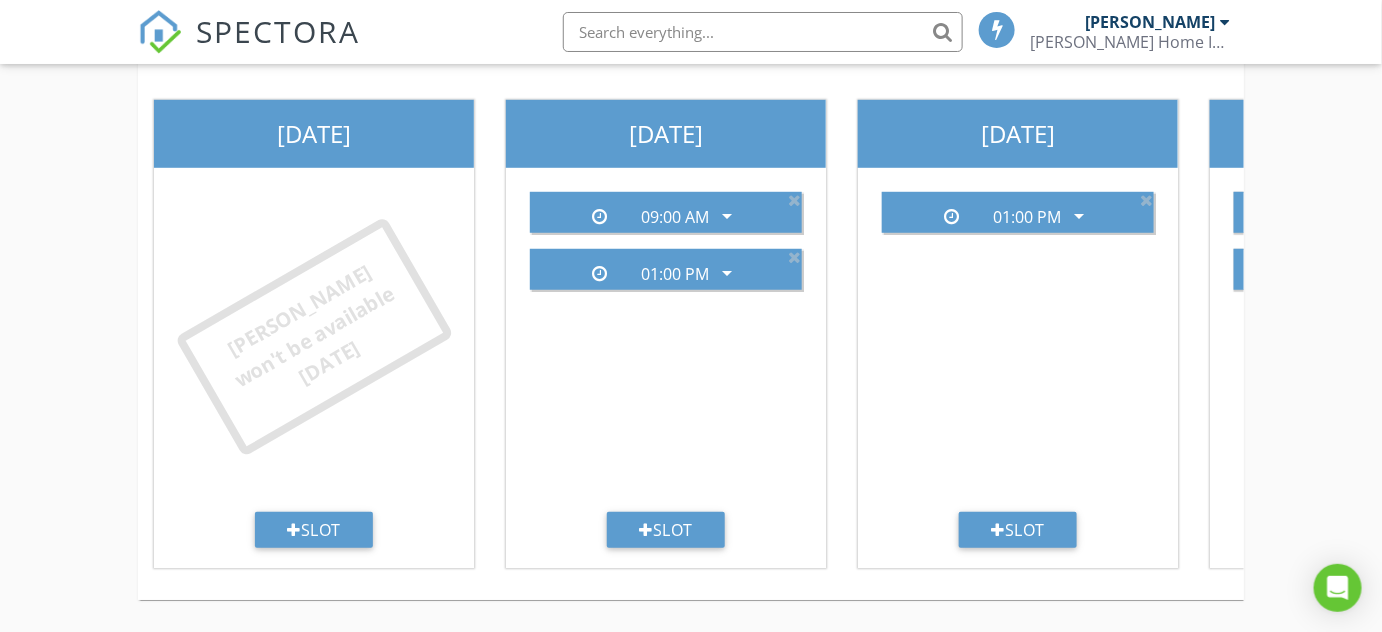scroll, scrollTop: 378, scrollLeft: 0, axis: vertical 